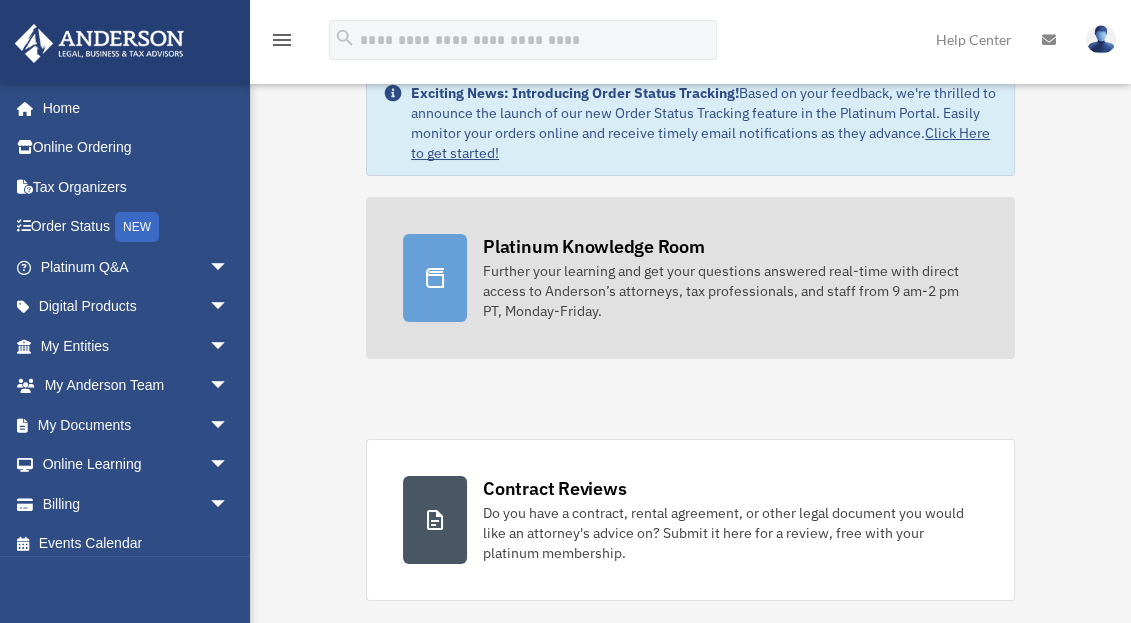scroll, scrollTop: 114, scrollLeft: 0, axis: vertical 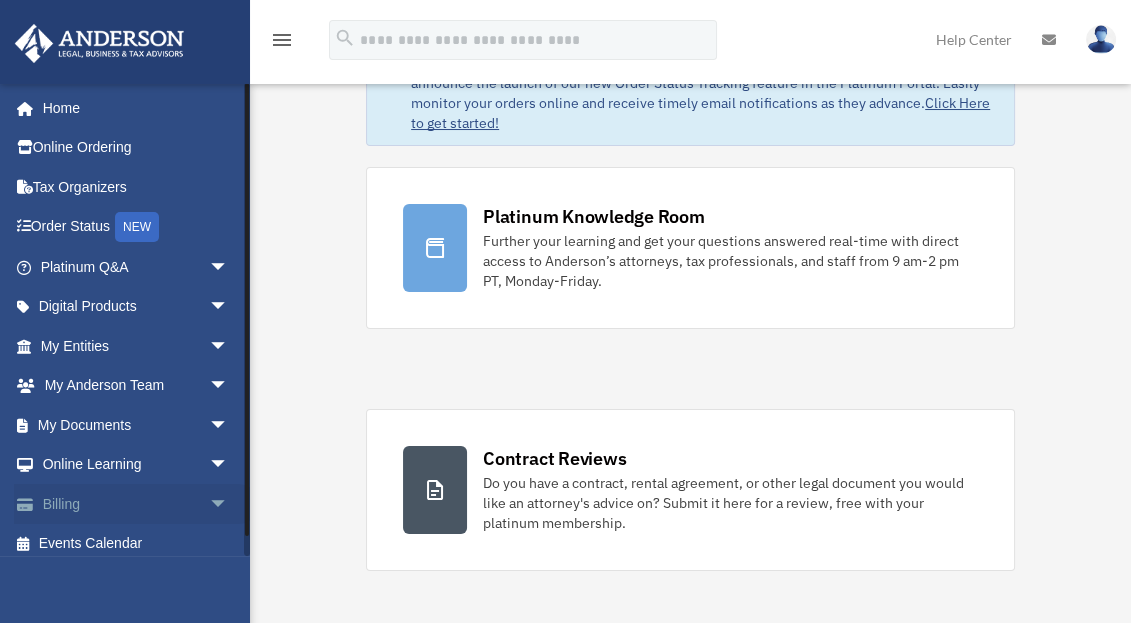 click on "Billing arrow_drop_down" at bounding box center [136, 504] 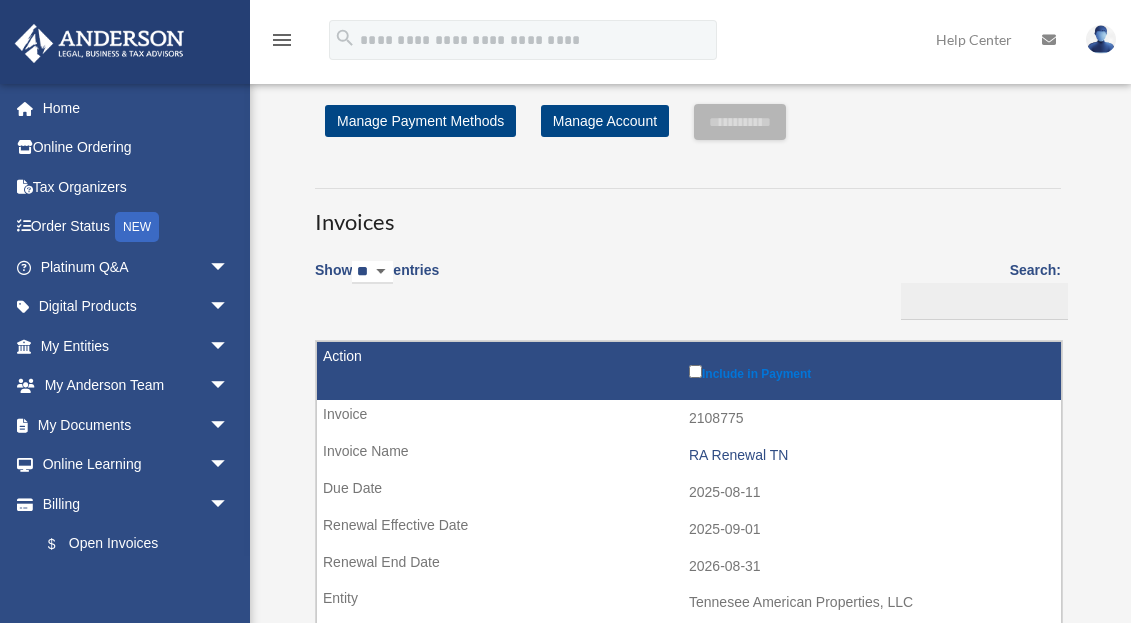 scroll, scrollTop: 0, scrollLeft: 0, axis: both 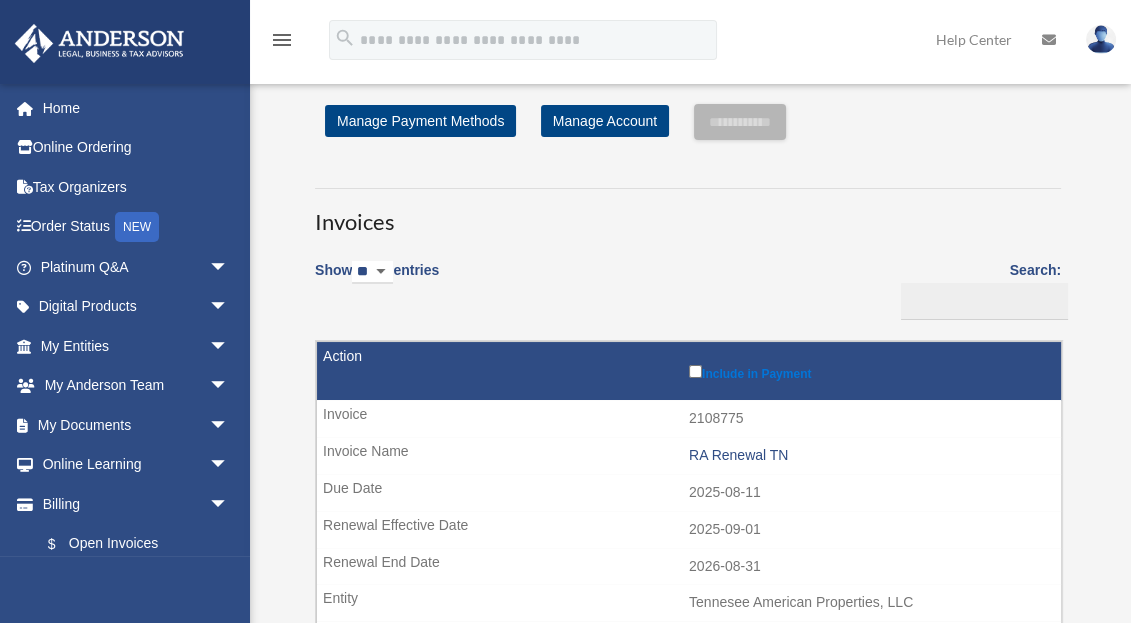click on "Billing arrow_drop_down" at bounding box center [131, 504] 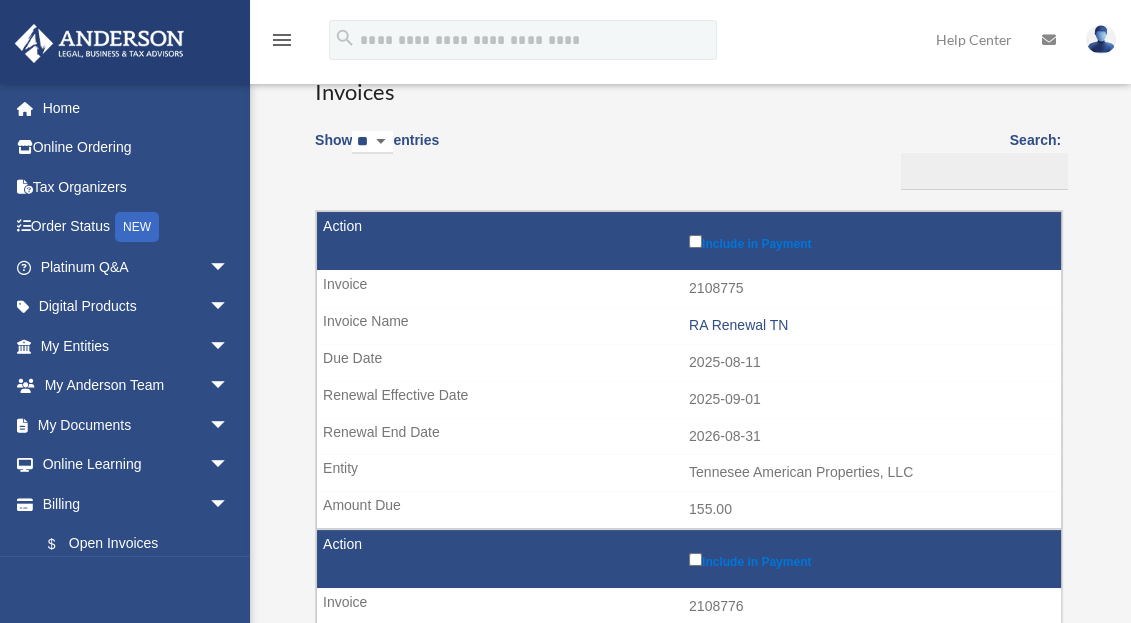 scroll, scrollTop: 228, scrollLeft: 0, axis: vertical 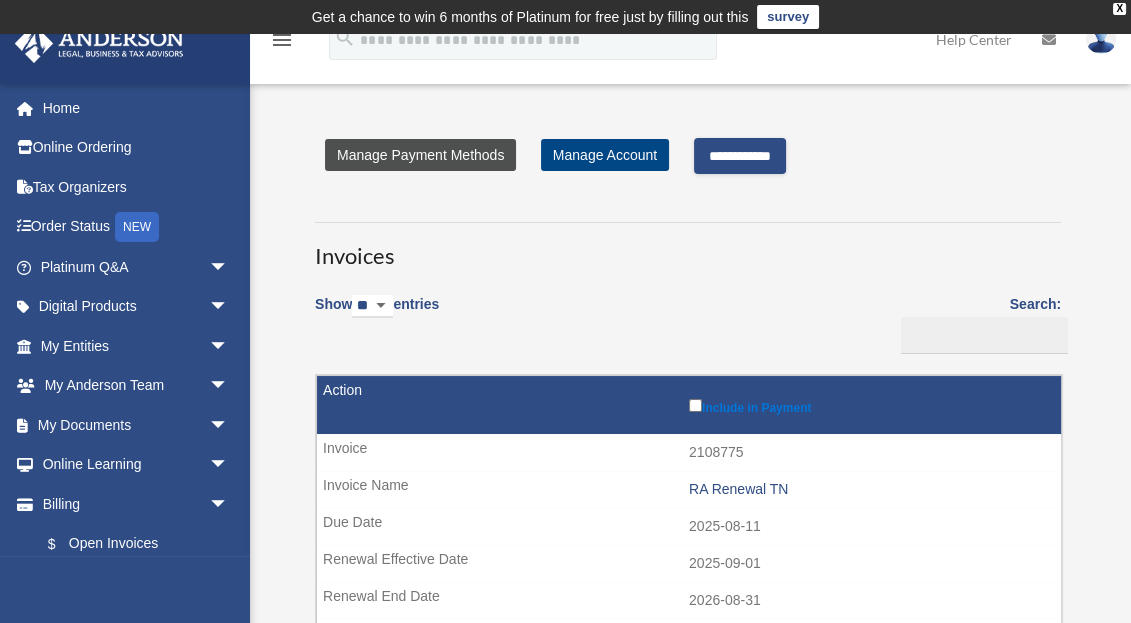 click on "Manage Payment Methods" at bounding box center (420, 155) 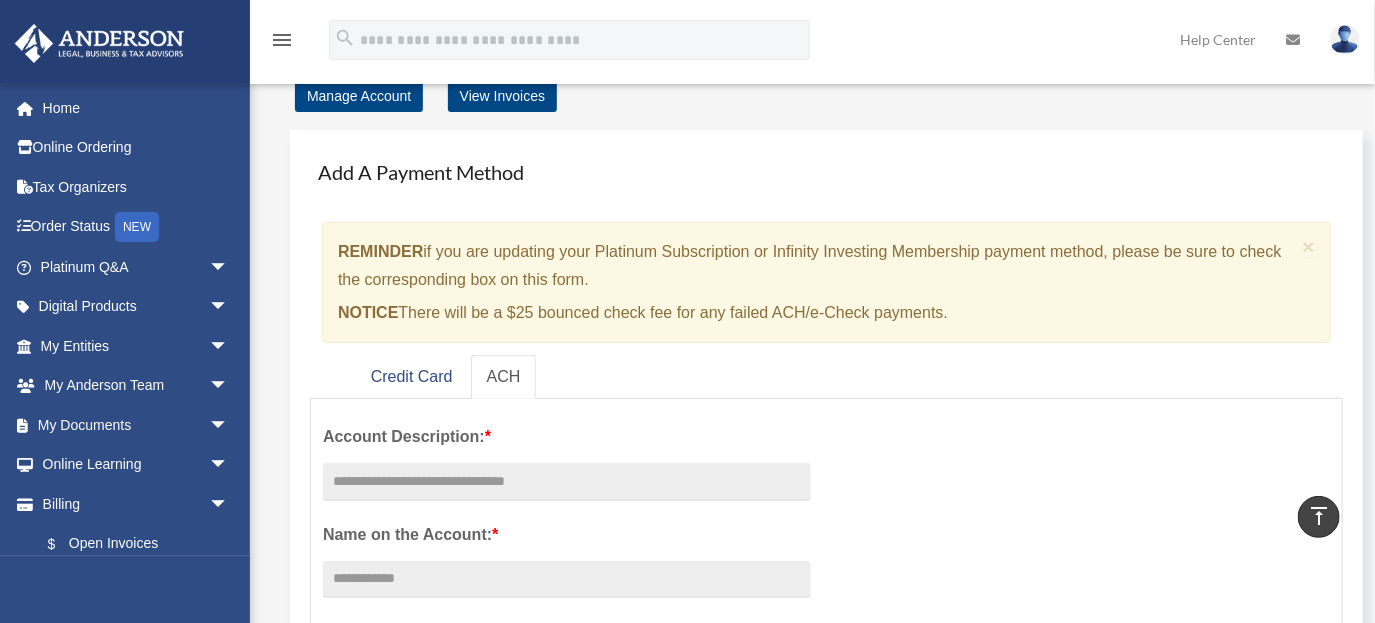 scroll, scrollTop: 9, scrollLeft: 0, axis: vertical 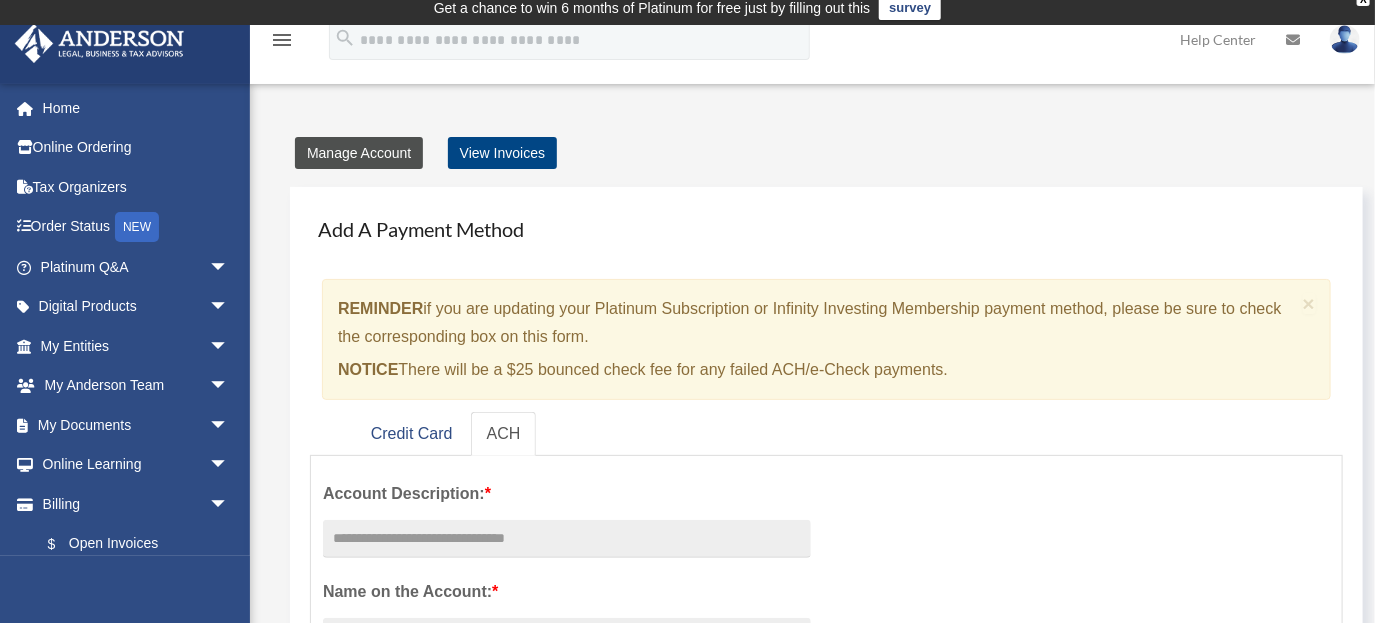 click on "Manage Account" at bounding box center (359, 153) 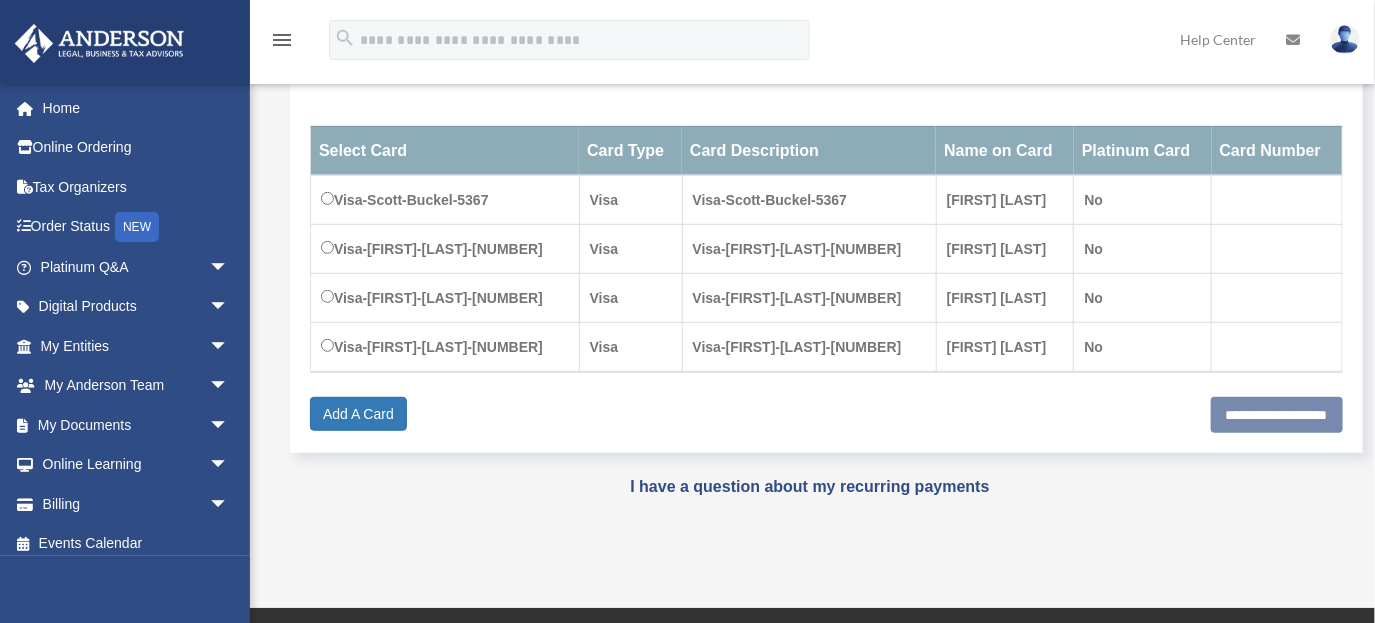 scroll, scrollTop: 342, scrollLeft: 0, axis: vertical 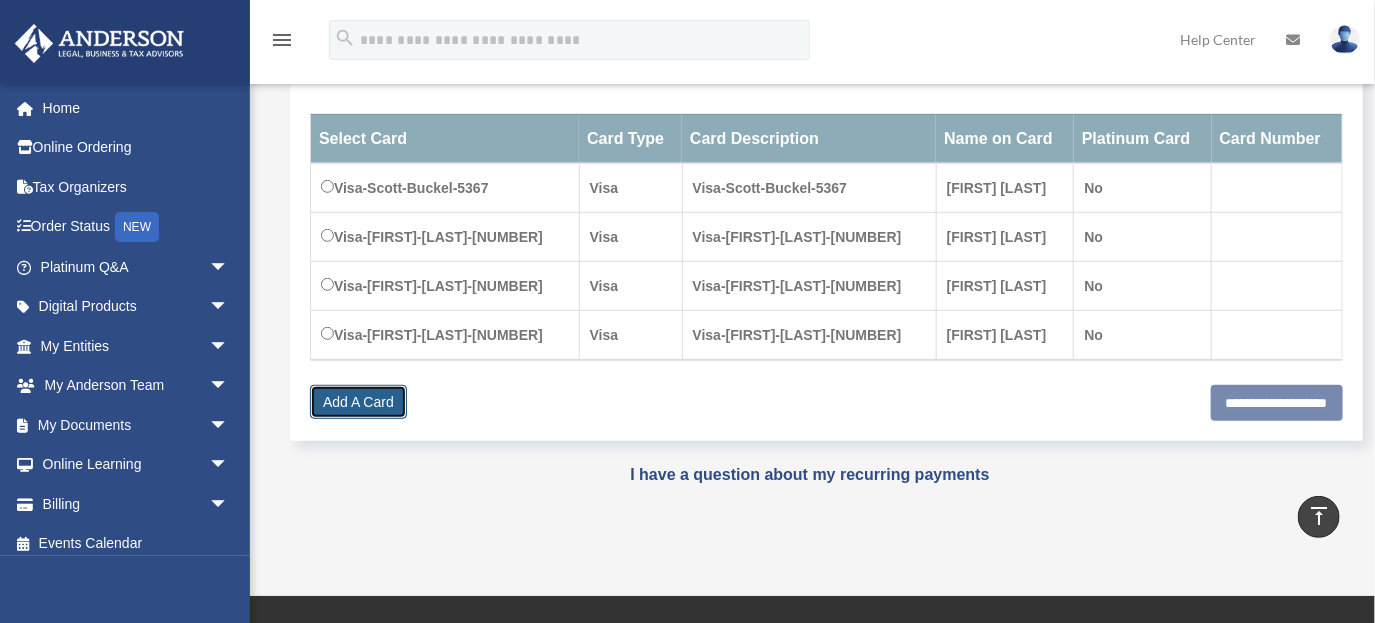 click on "Add A Card" at bounding box center [358, 402] 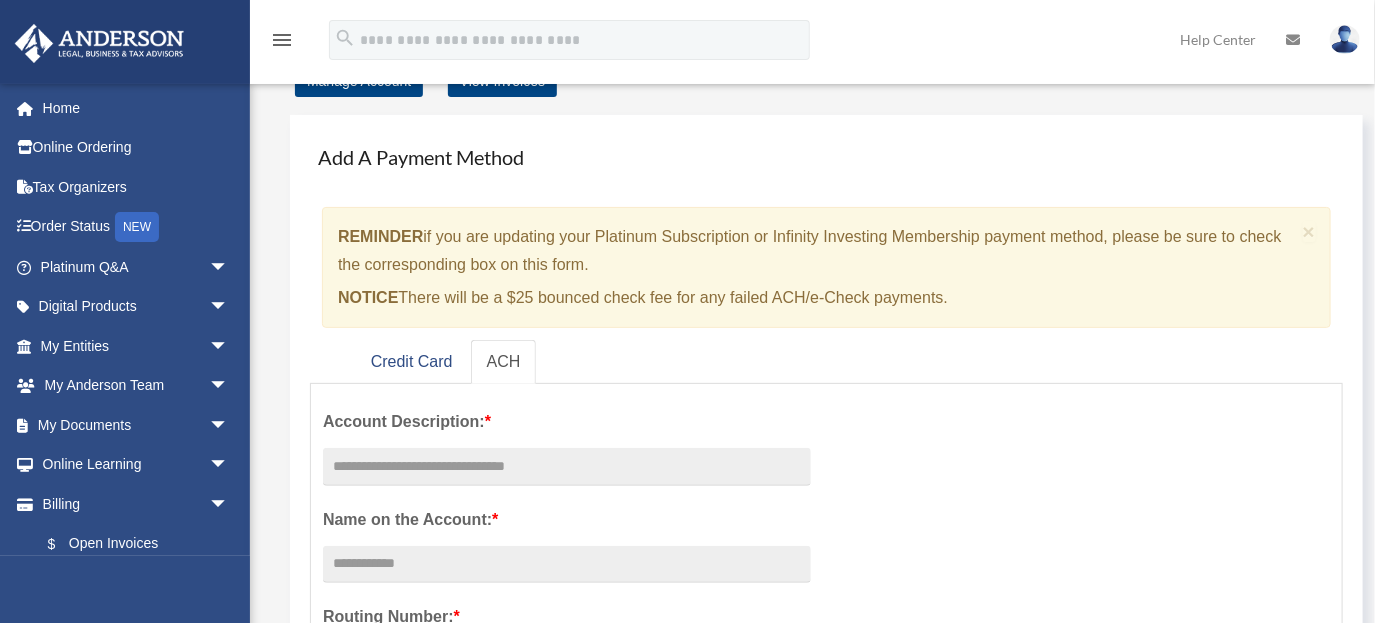 scroll, scrollTop: 171, scrollLeft: 0, axis: vertical 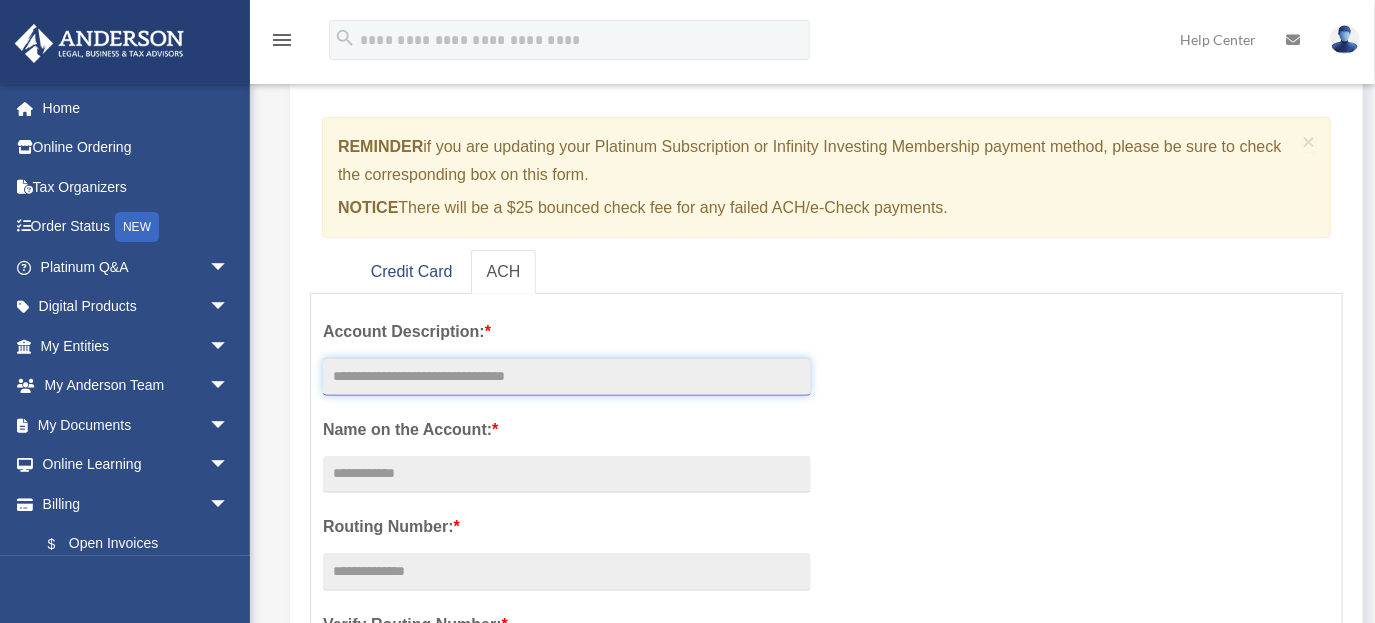 click at bounding box center [567, 377] 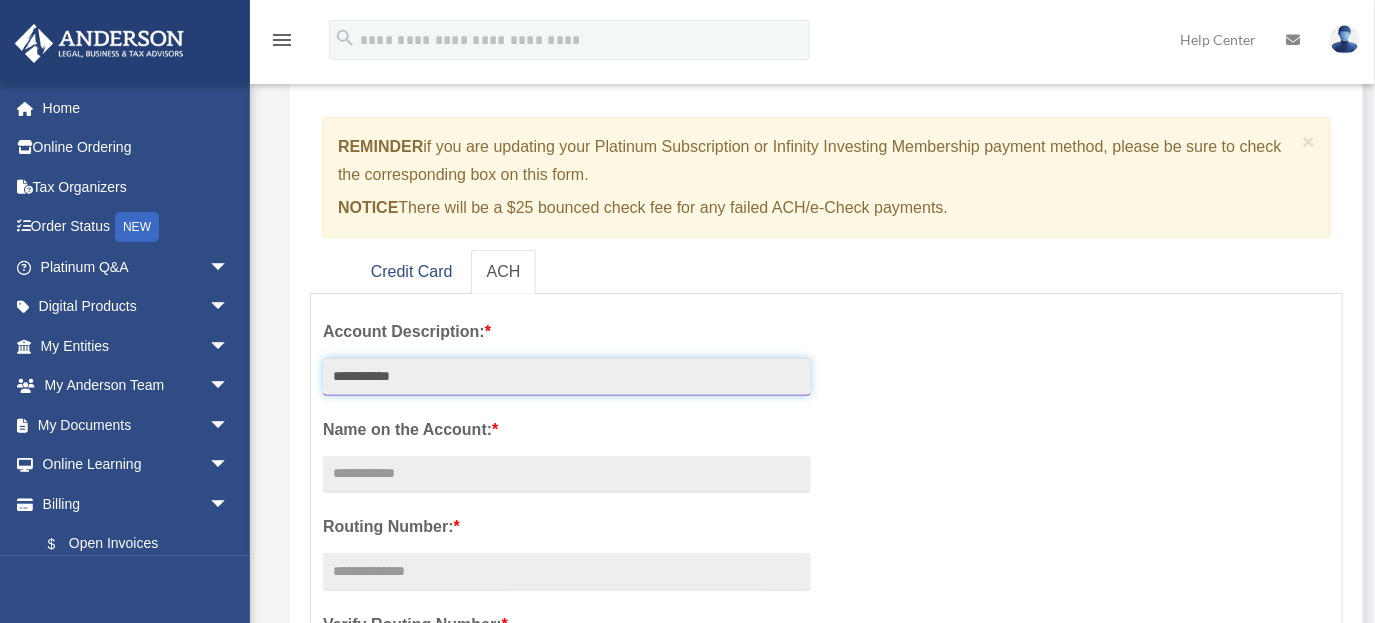 type on "**********" 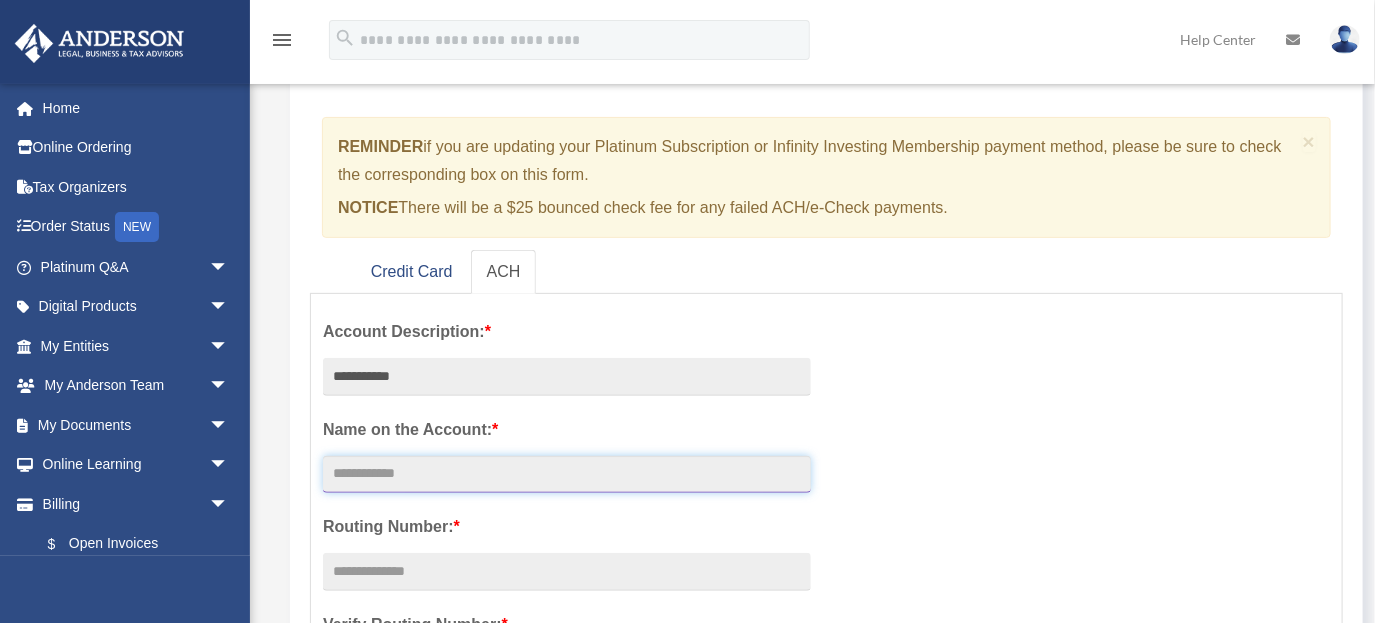 click on "Account Description: *" at bounding box center (567, 475) 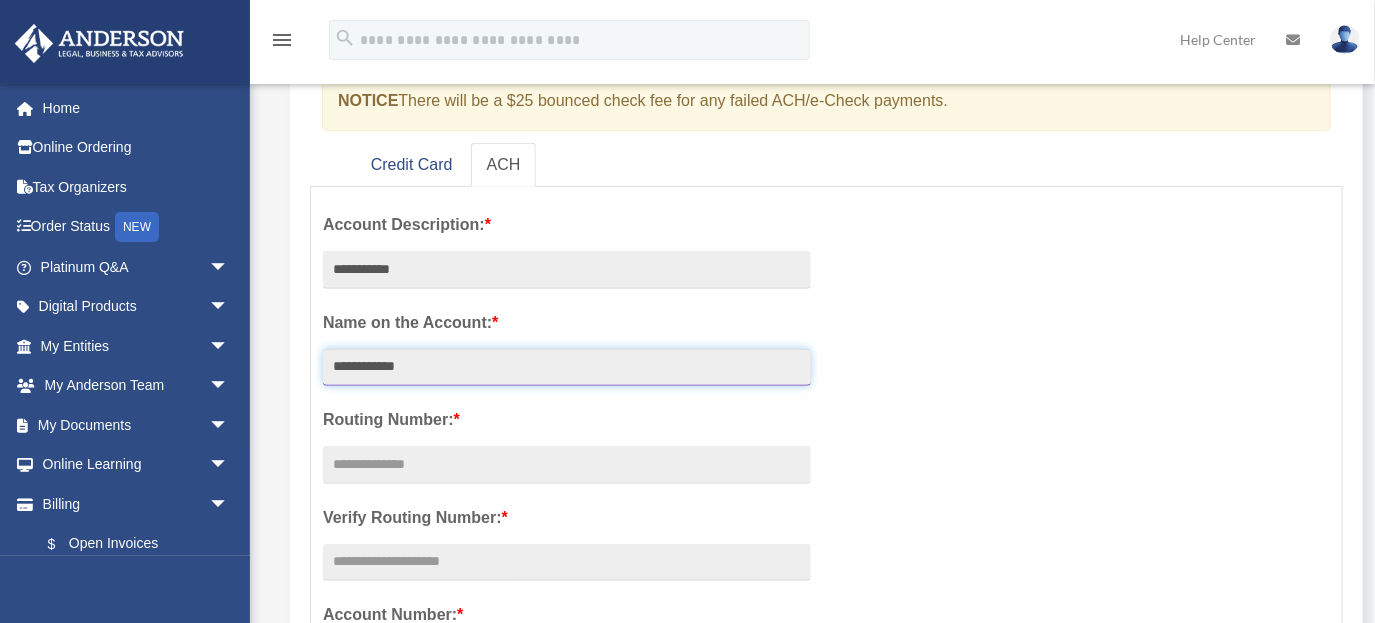 scroll, scrollTop: 342, scrollLeft: 0, axis: vertical 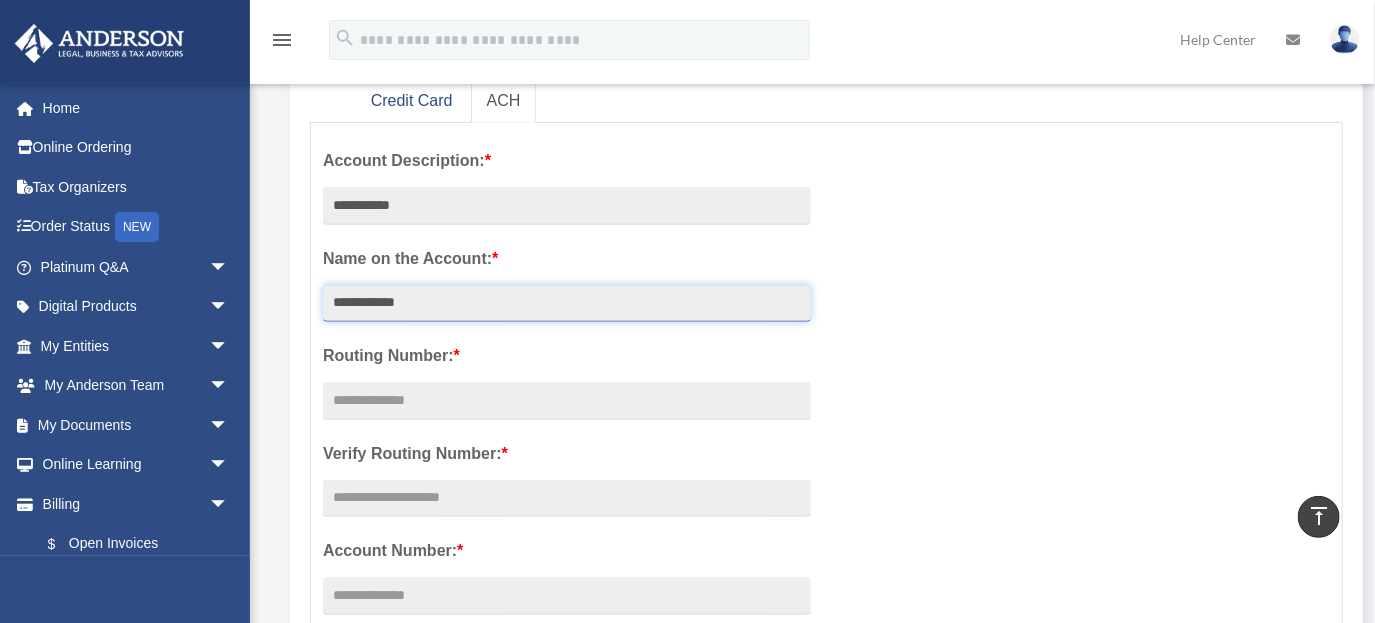 type on "**********" 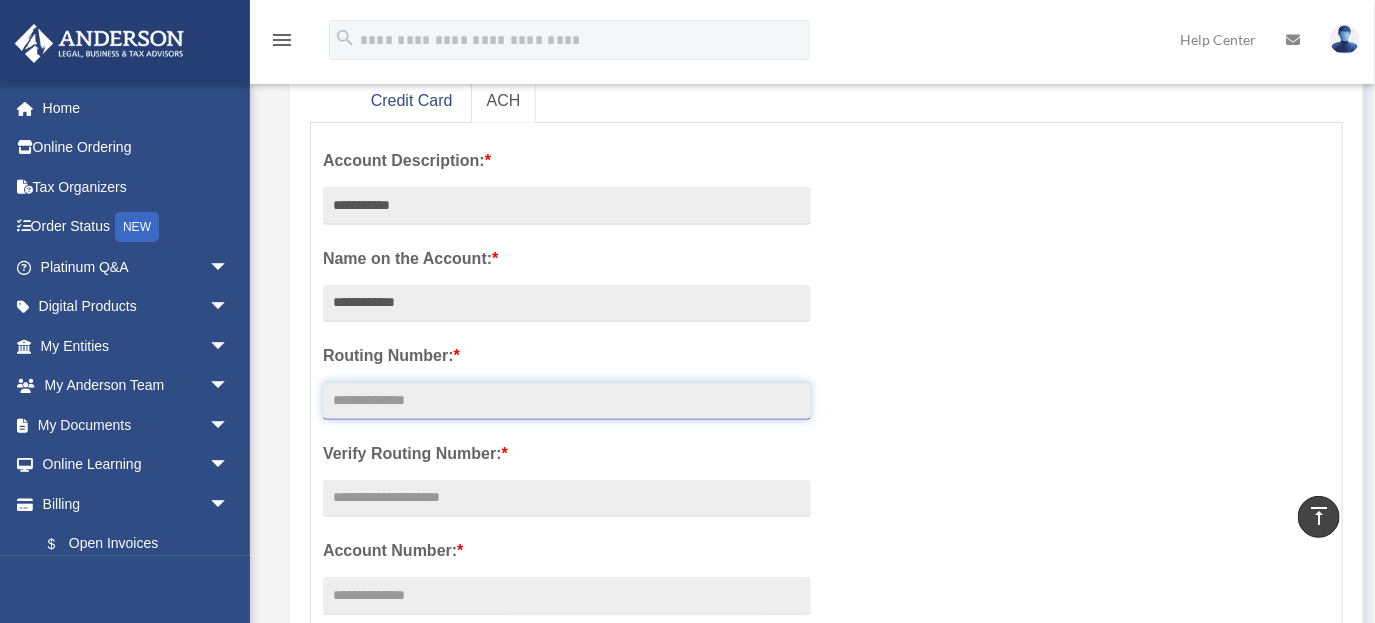 click at bounding box center [567, 401] 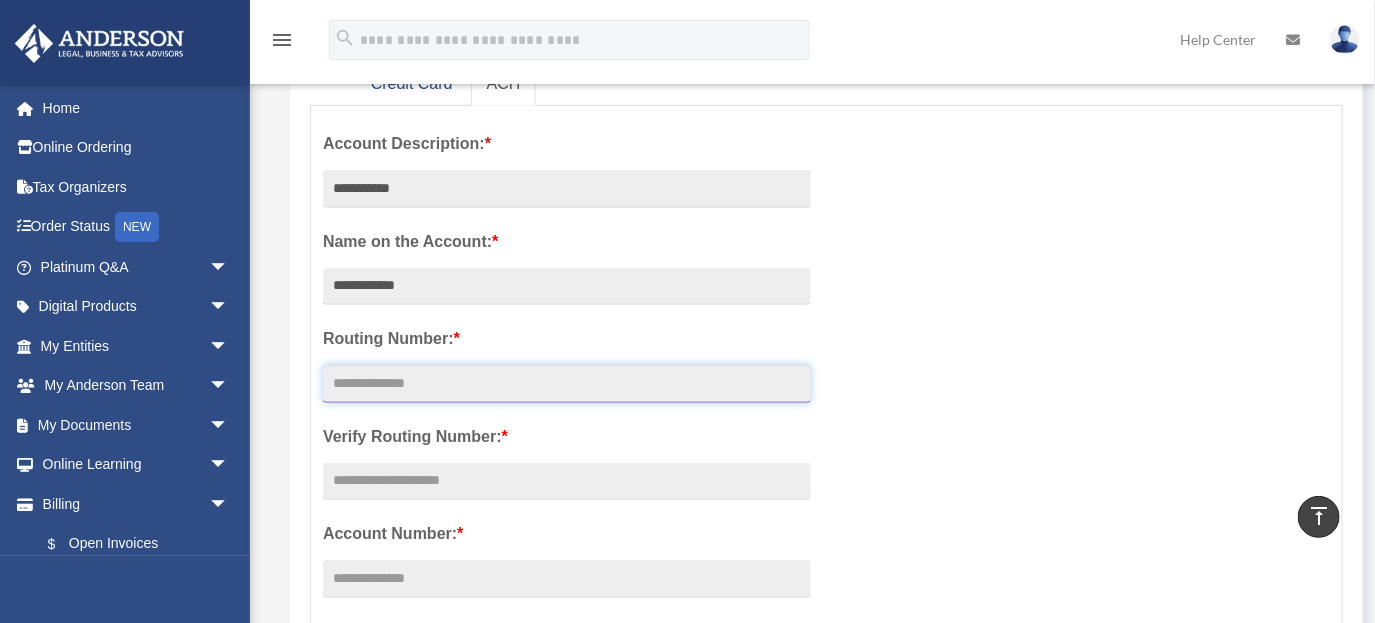 scroll, scrollTop: 342, scrollLeft: 0, axis: vertical 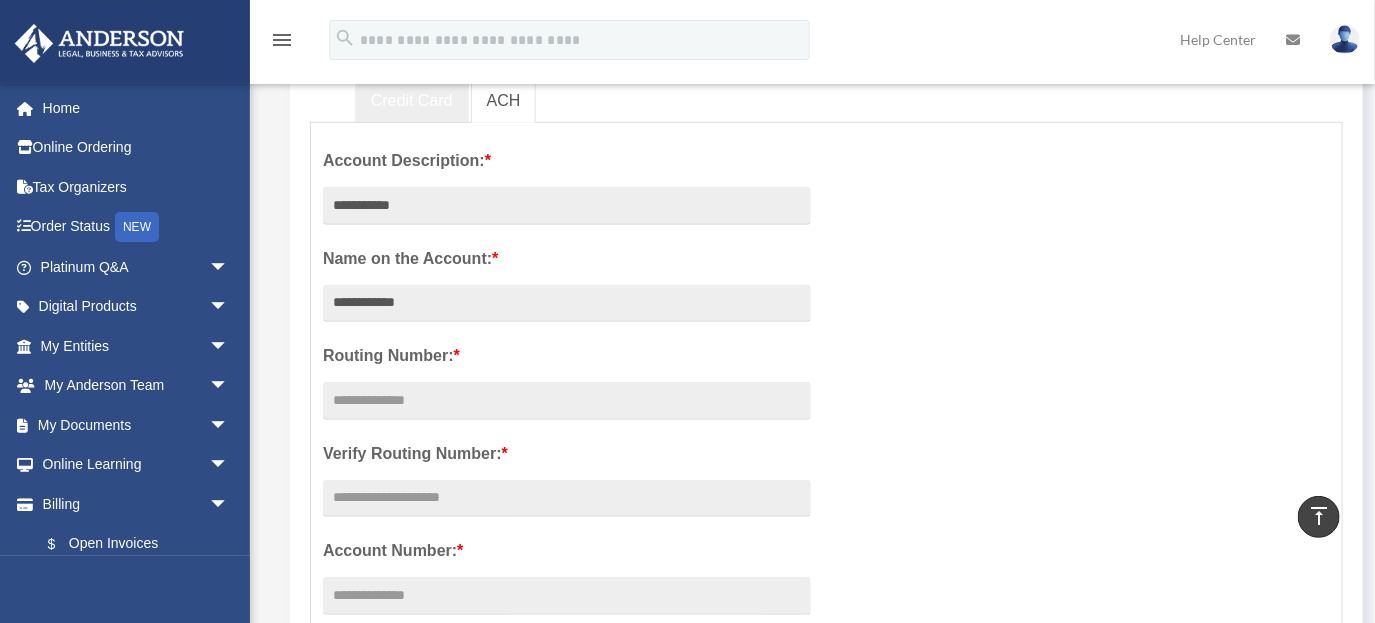 click on "Credit Card" at bounding box center (412, 101) 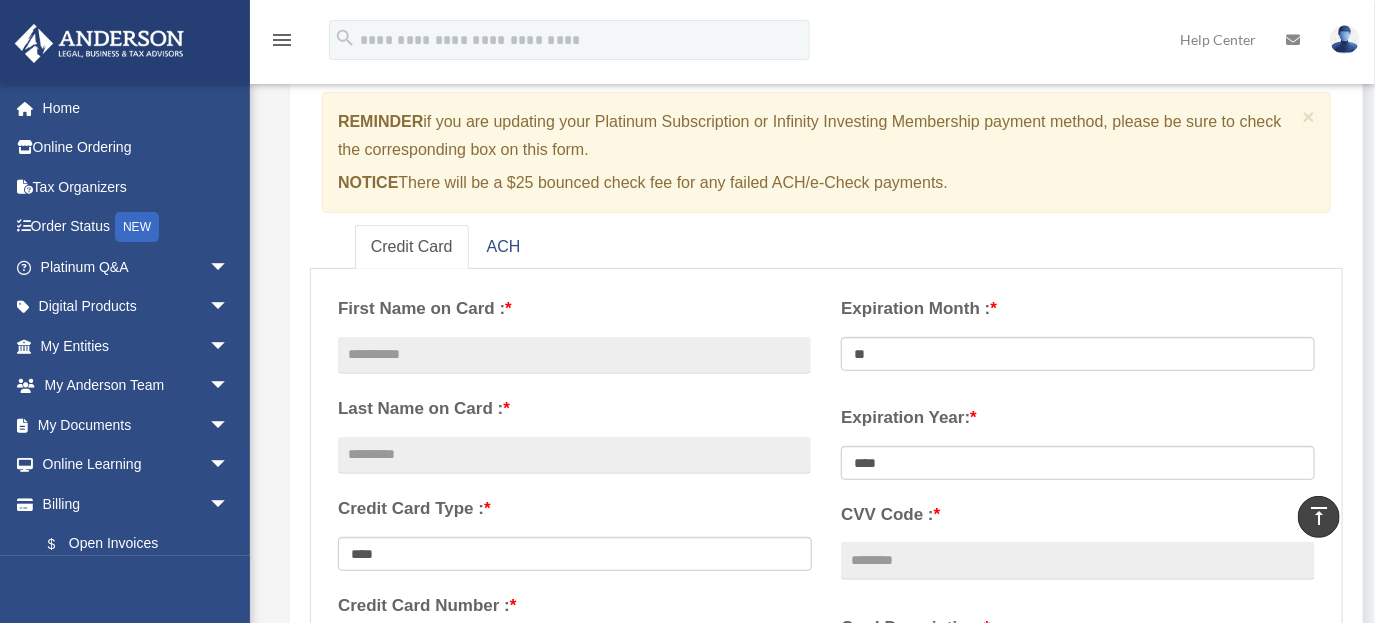 scroll, scrollTop: 171, scrollLeft: 0, axis: vertical 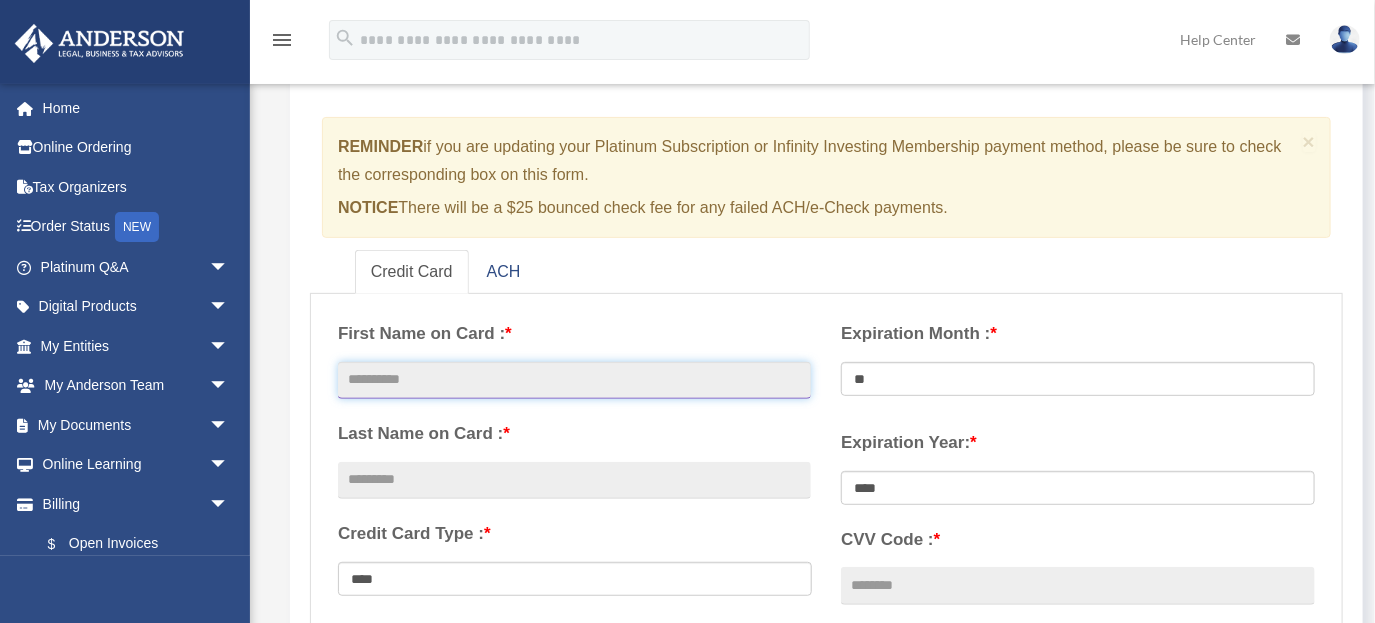 click at bounding box center (574, 381) 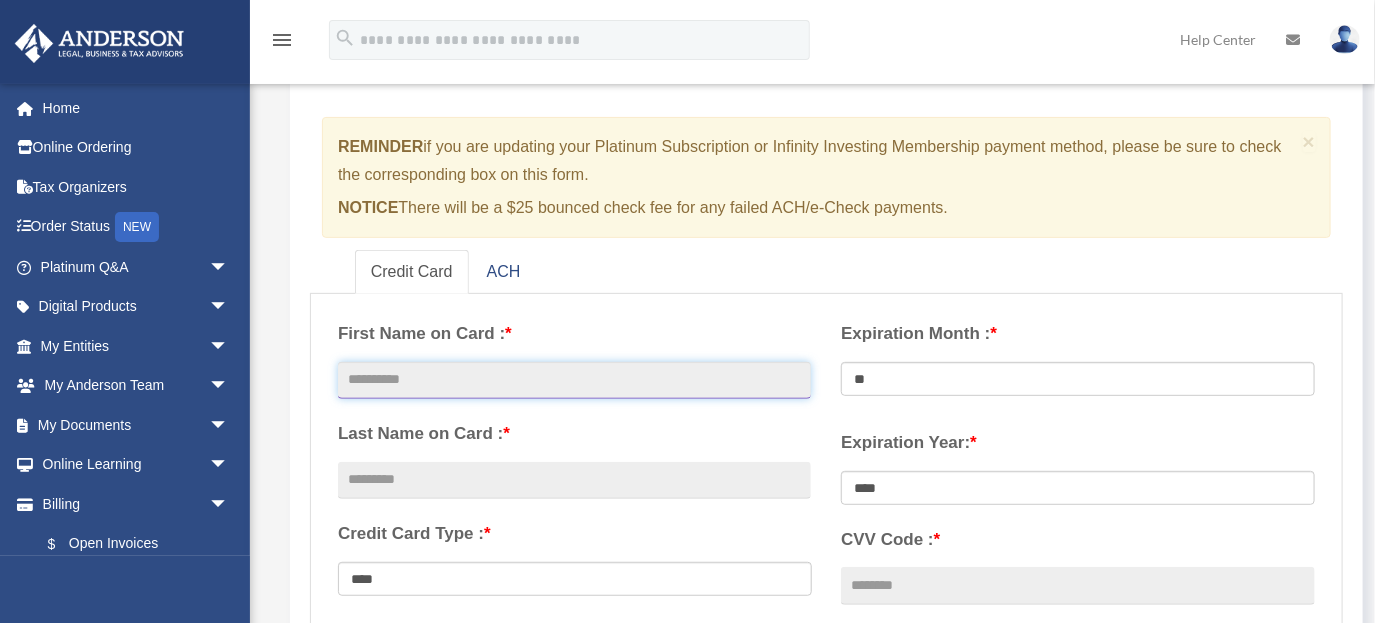 click at bounding box center (574, 381) 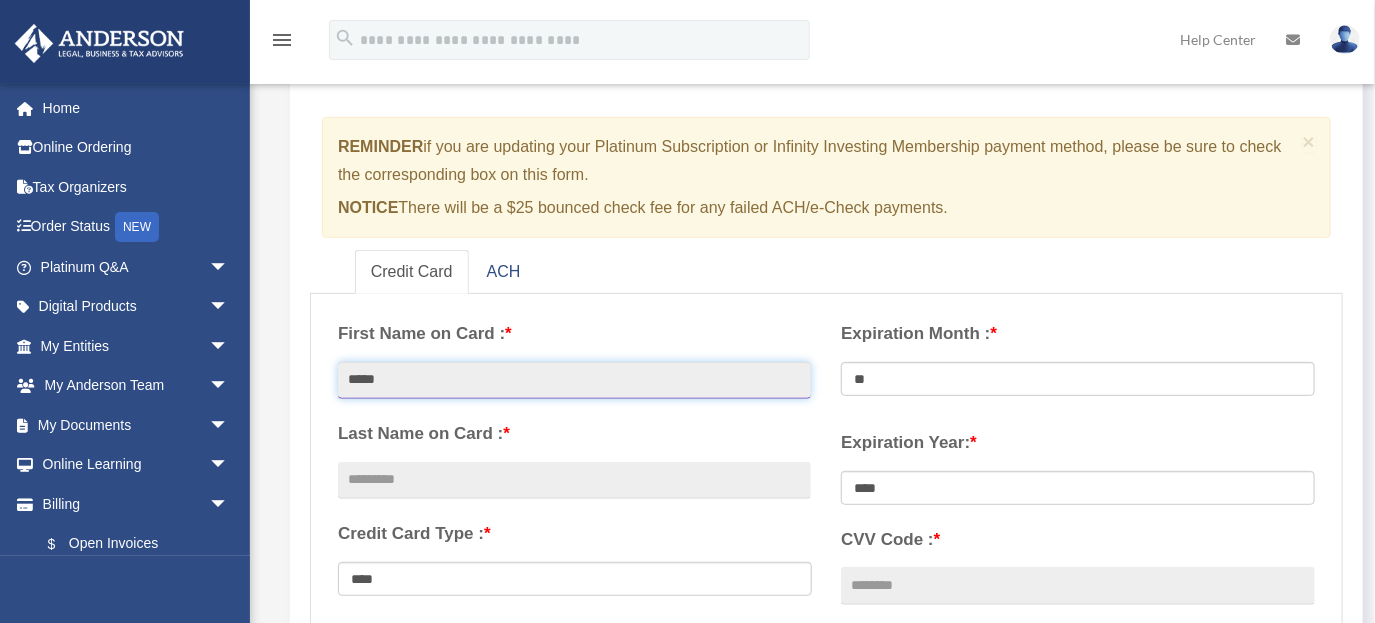 type on "*****" 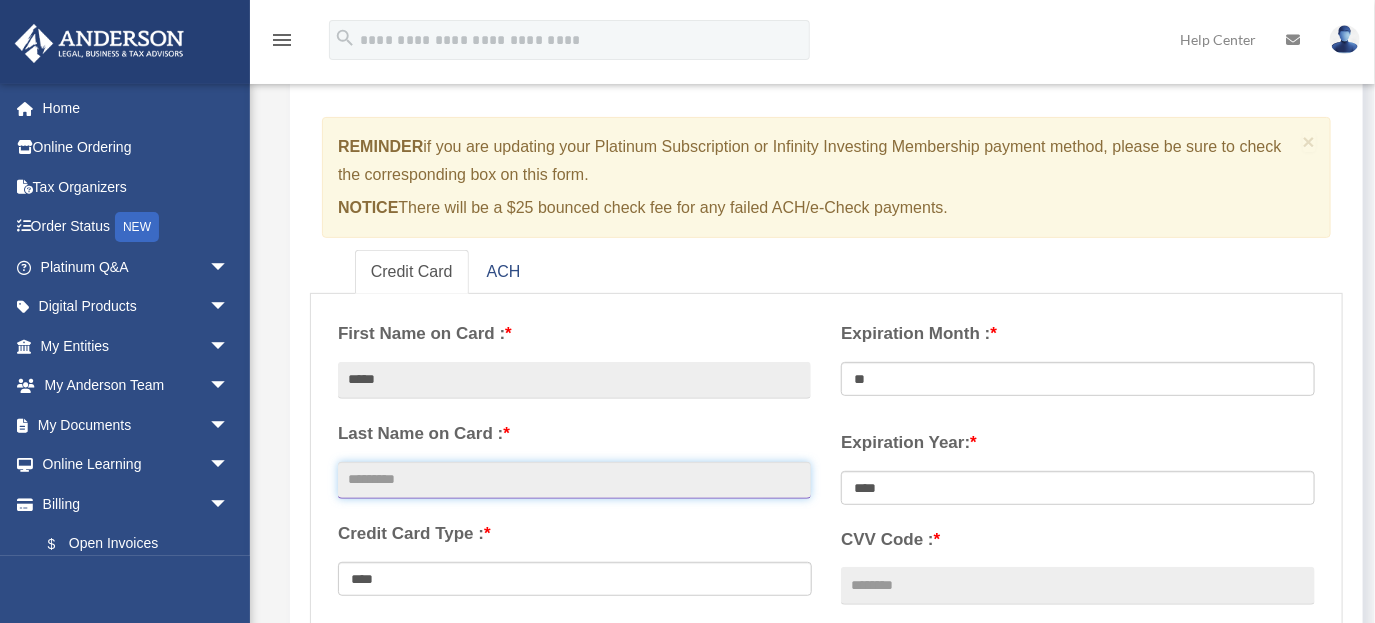 click at bounding box center (574, 481) 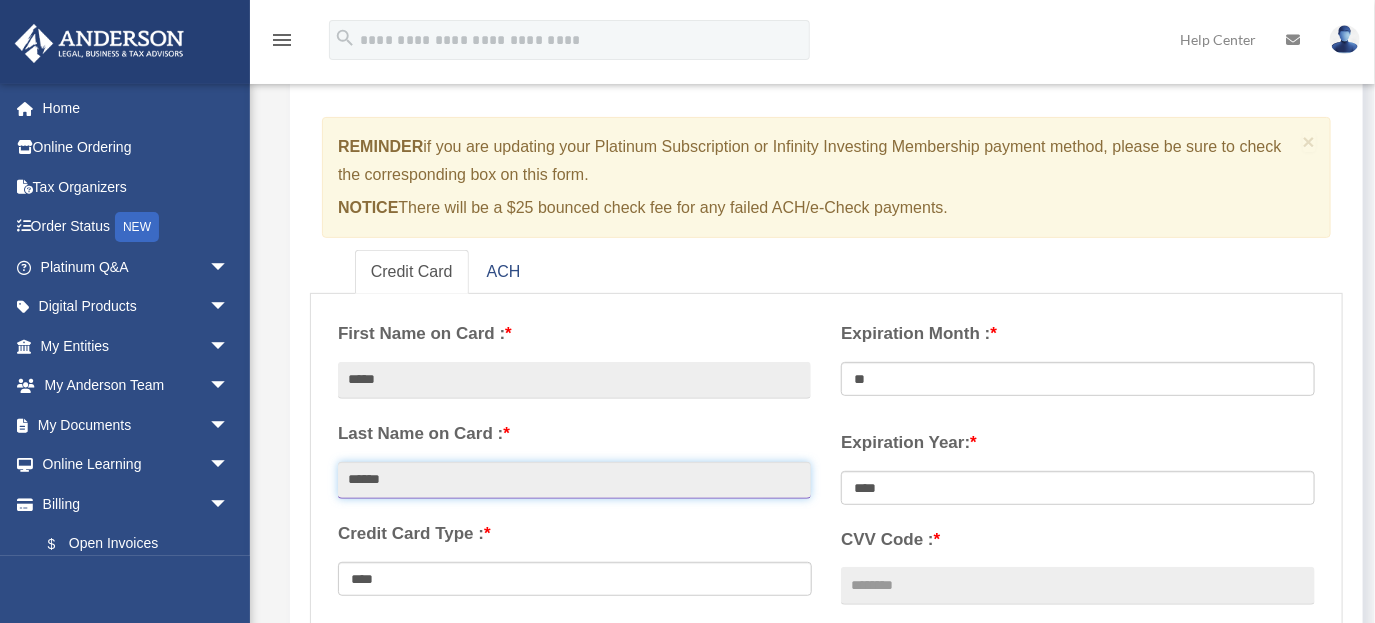 type on "******" 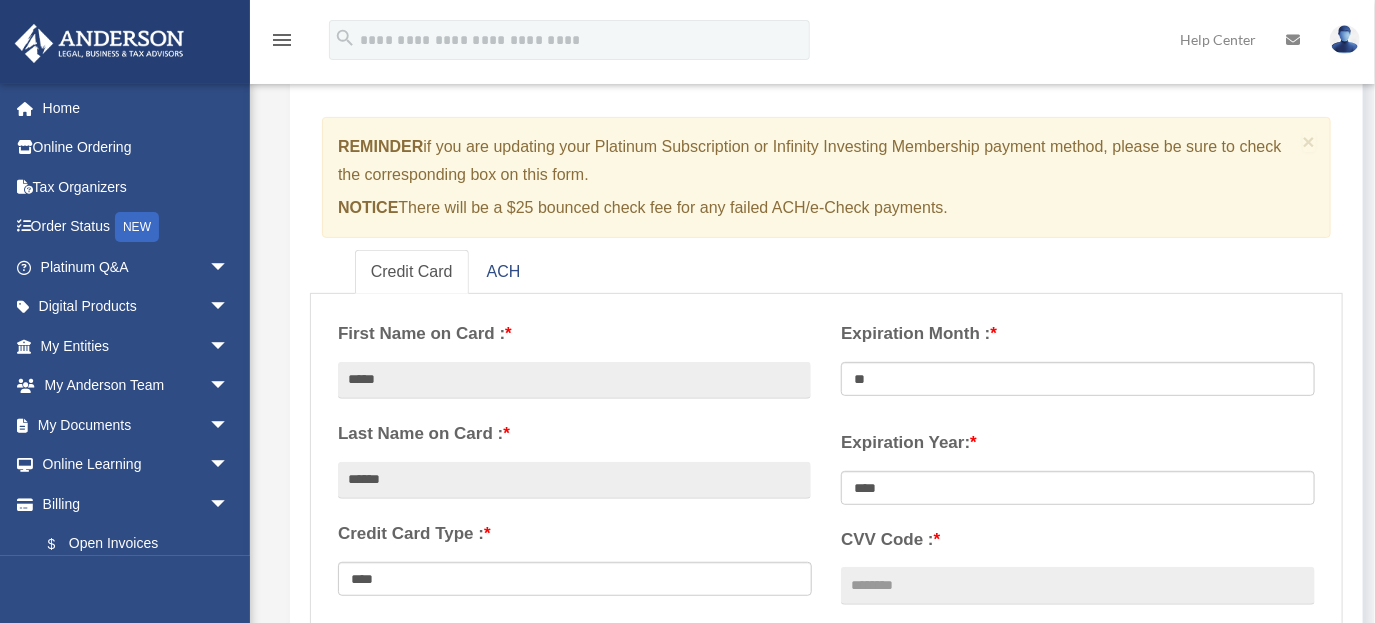 click on "Last Name on Card : *" at bounding box center (574, 434) 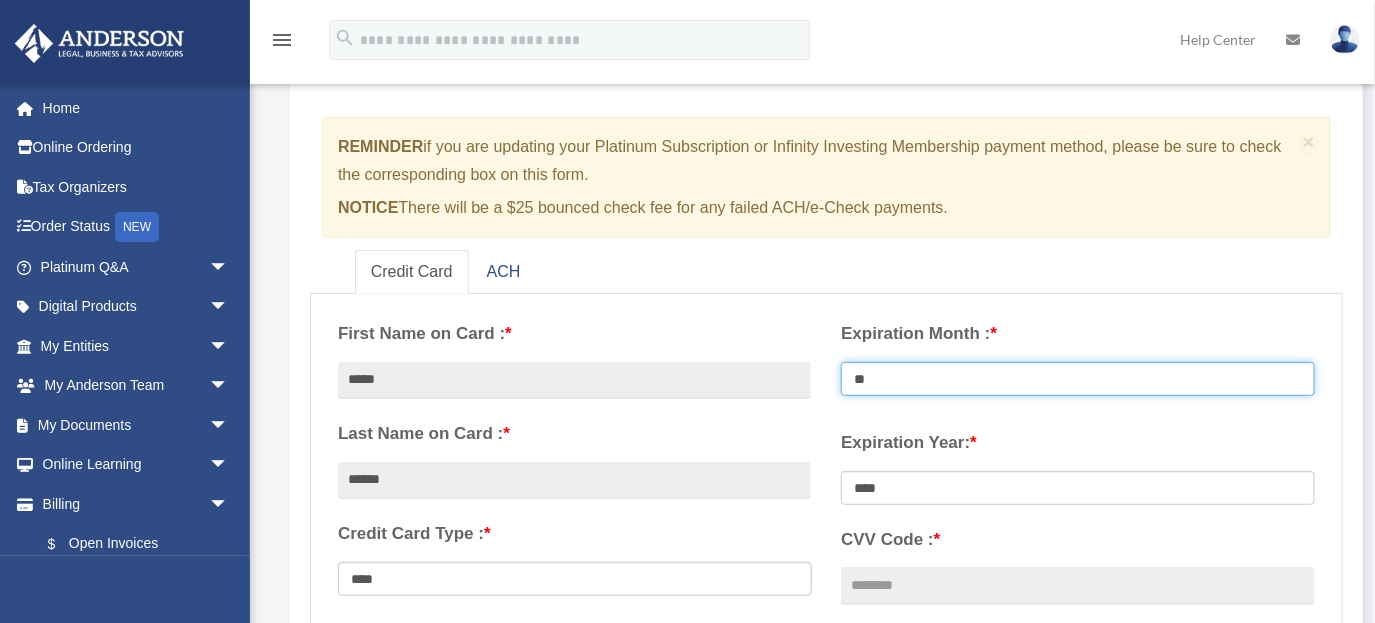 click on "**
**
**
**
**
**
**
** ** ** ** **" at bounding box center (1078, 379) 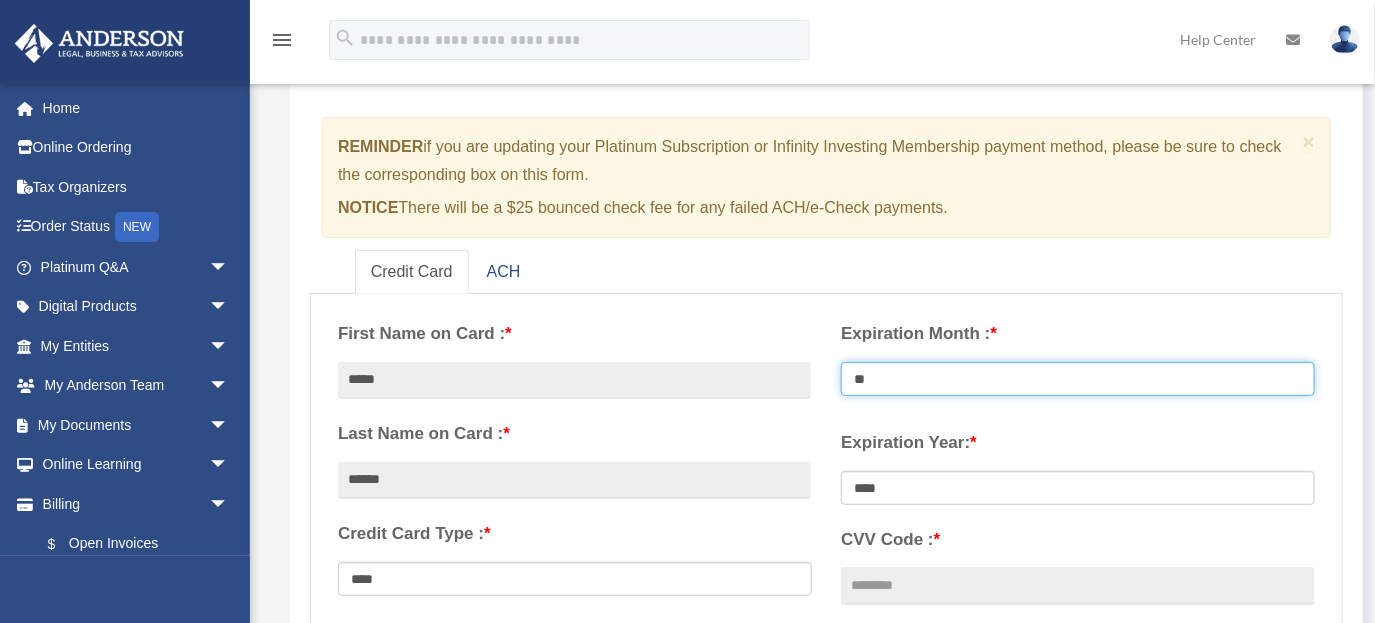 select on "**" 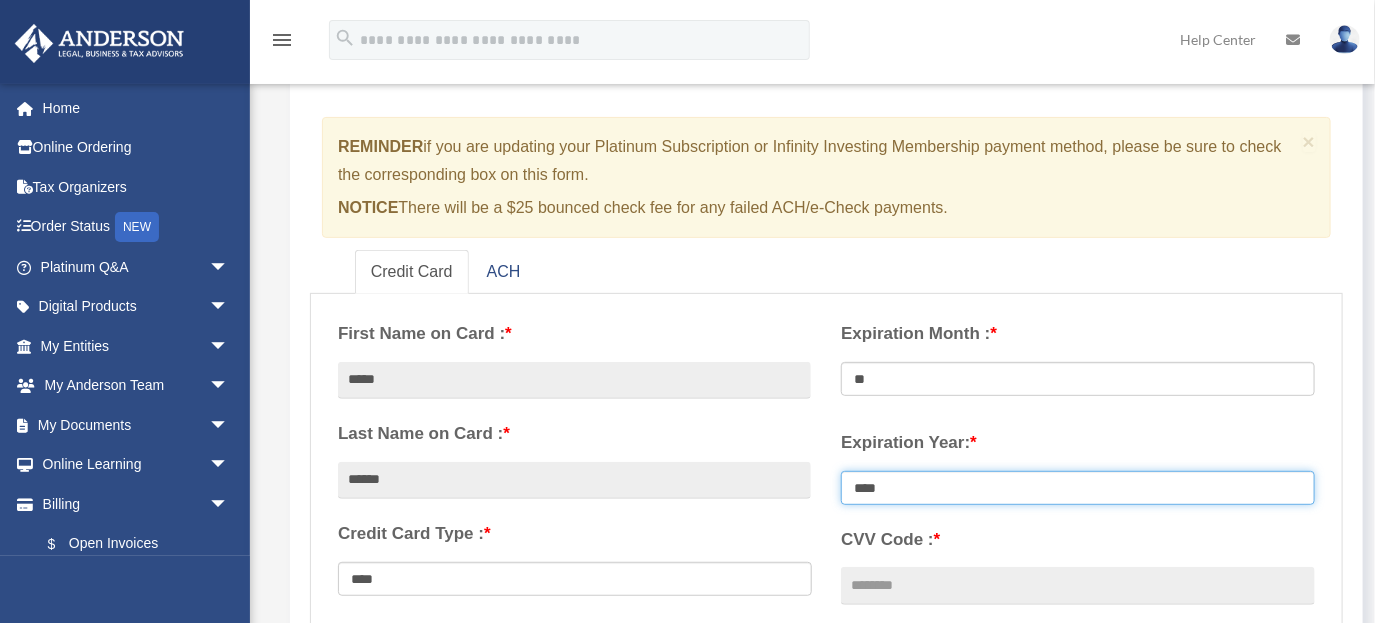 click on "****
****
****
****
****
****
****
**** ****" at bounding box center [1078, 488] 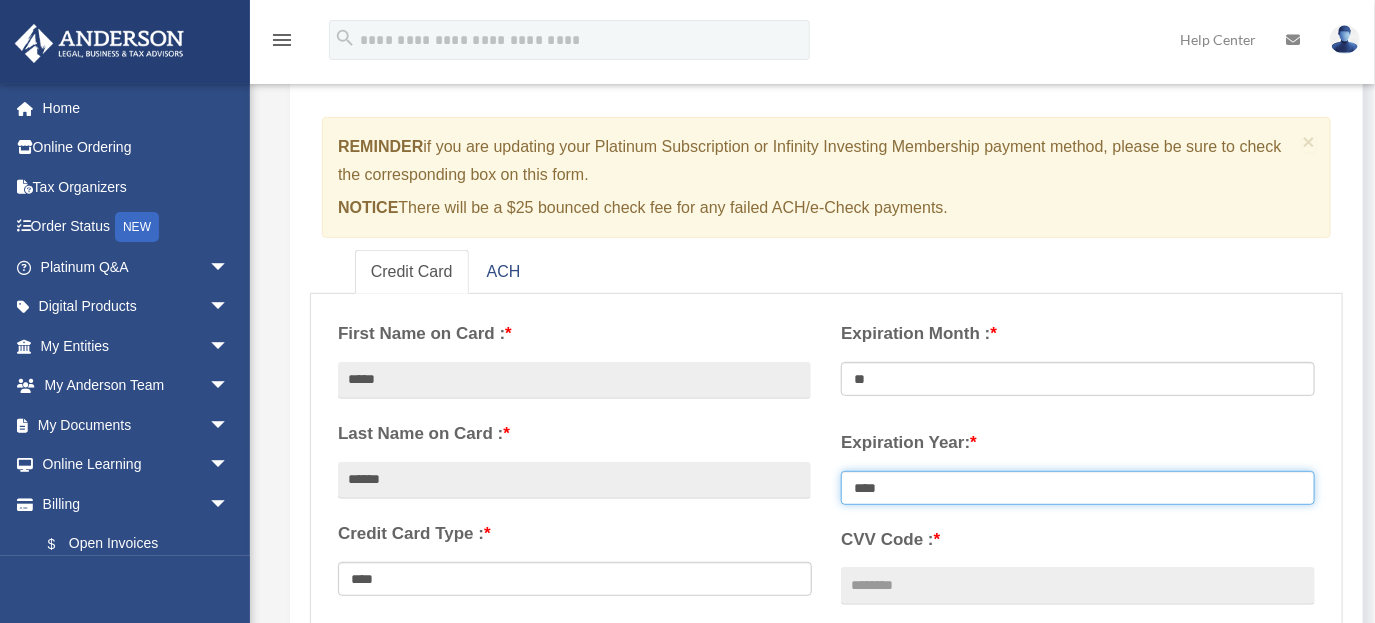select on "****" 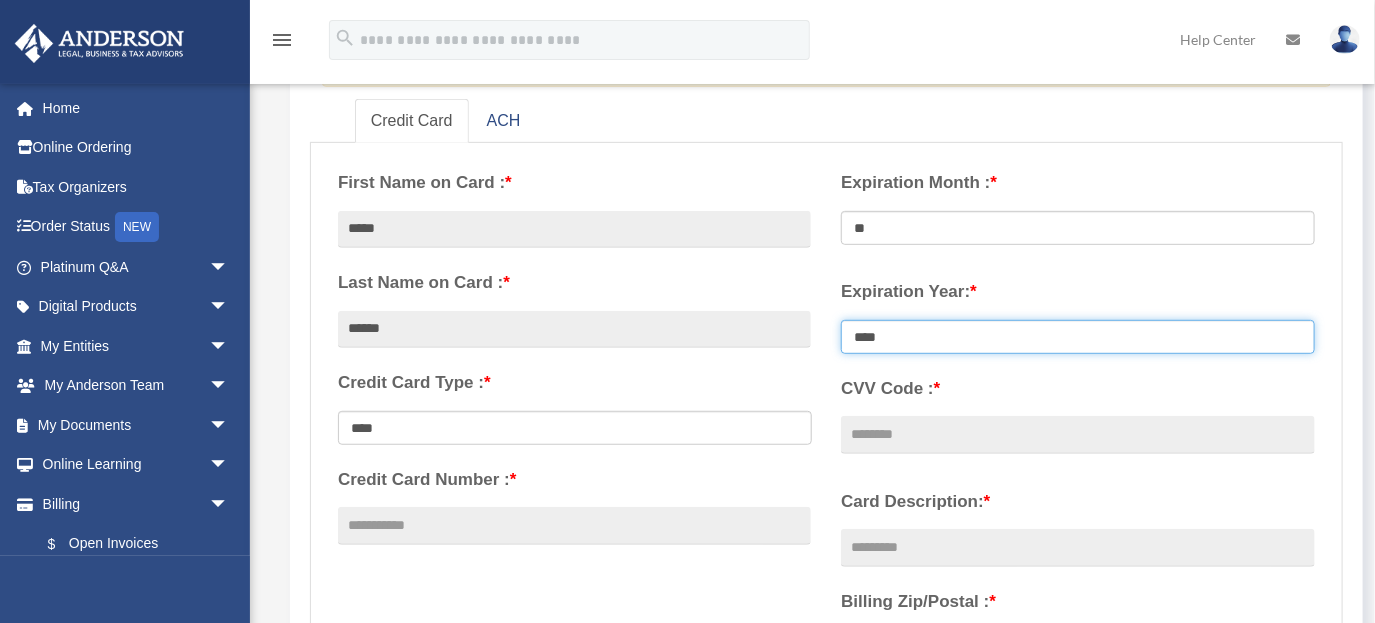 scroll, scrollTop: 342, scrollLeft: 0, axis: vertical 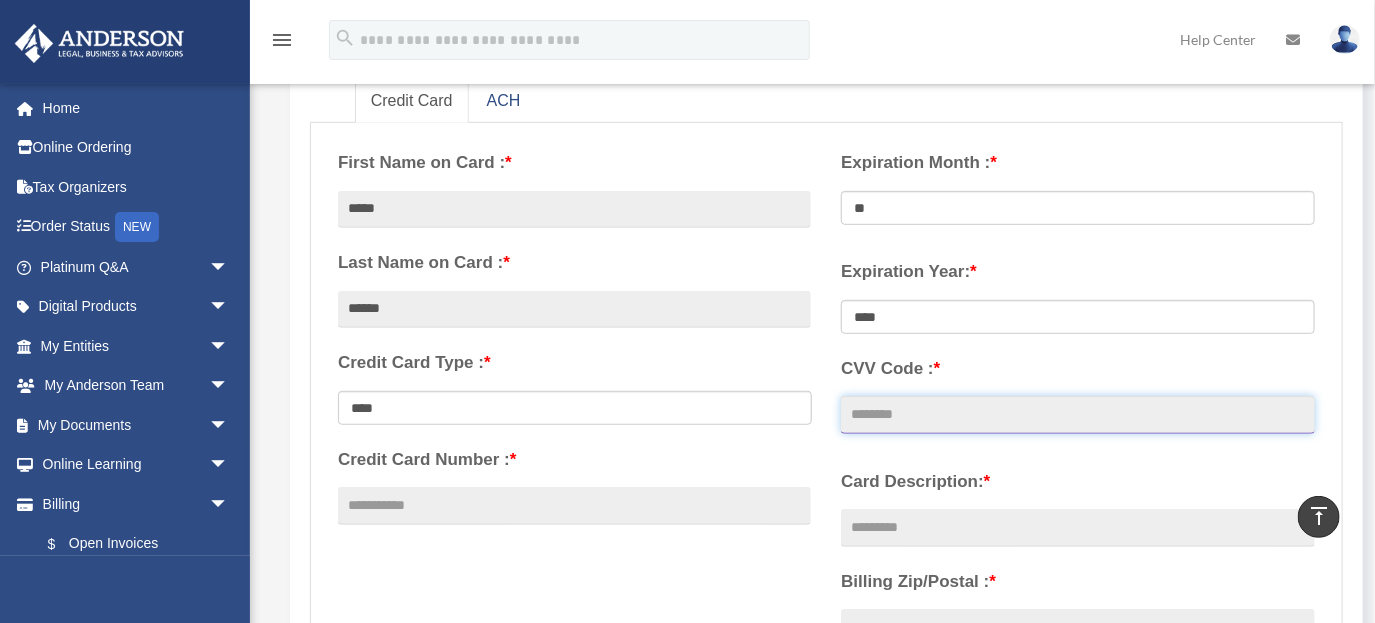 click on "CVV Code : *" at bounding box center [1077, 415] 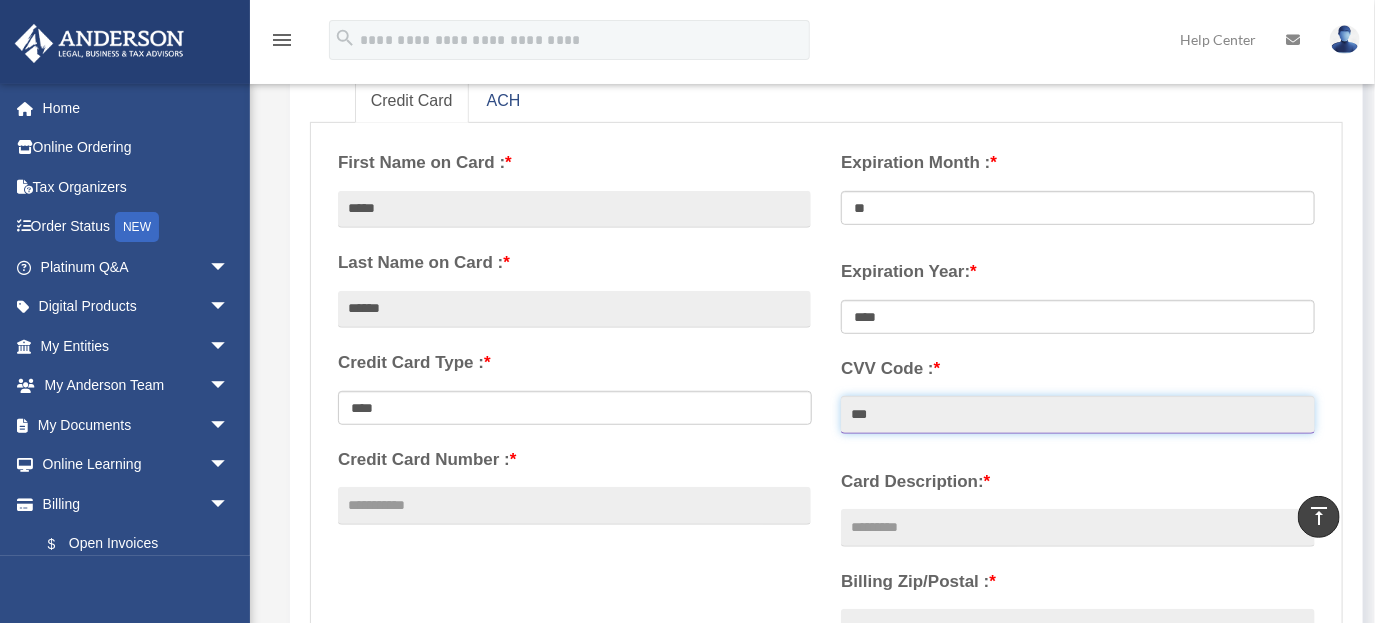 type on "***" 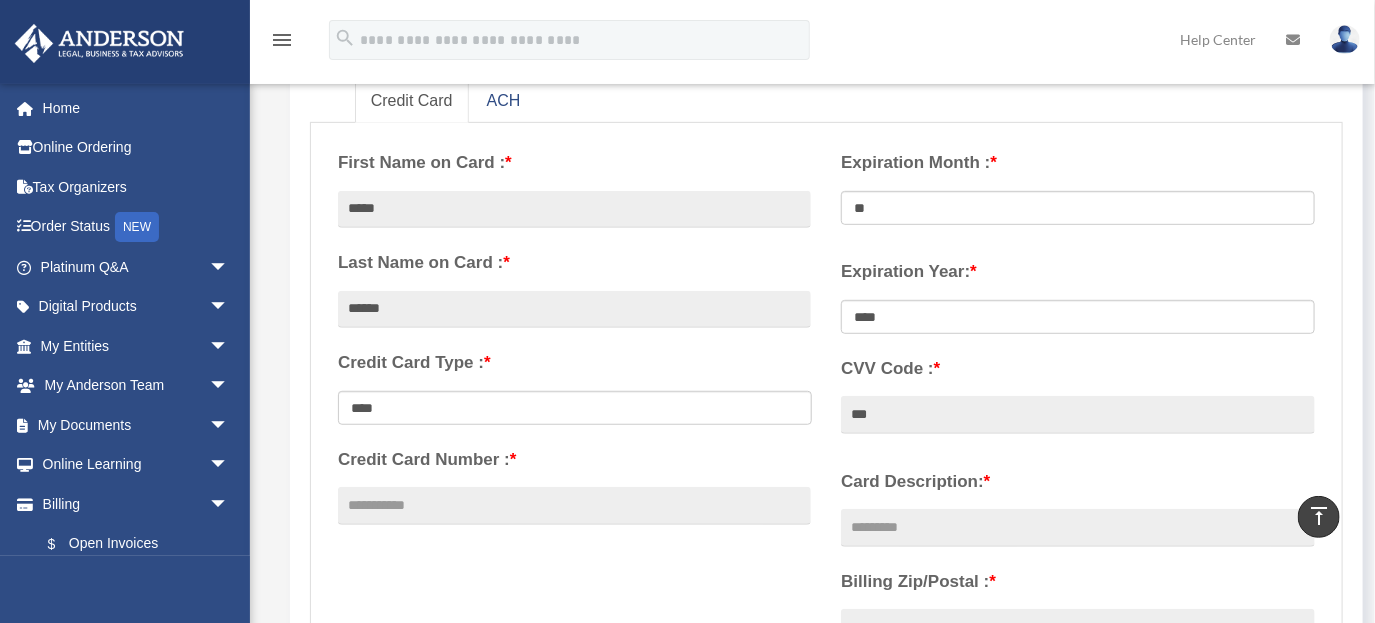 click on "Card Description: *" at bounding box center [1077, 482] 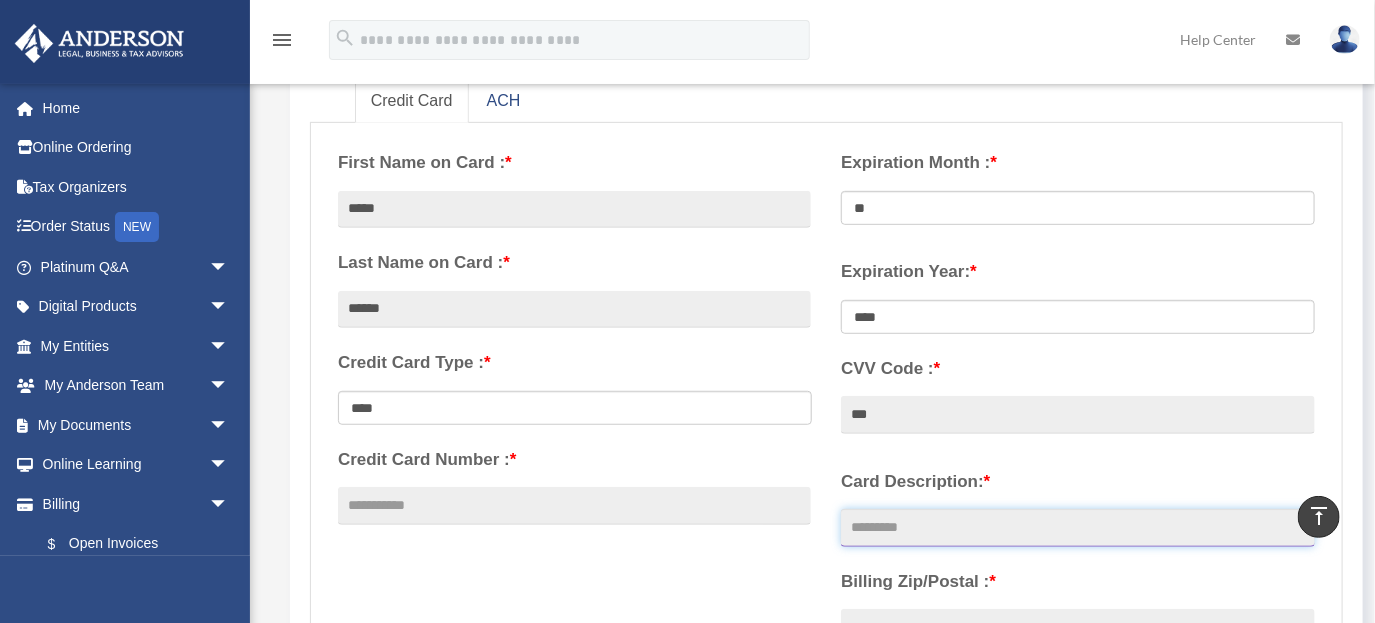click on "Card Description: *" at bounding box center (1077, 528) 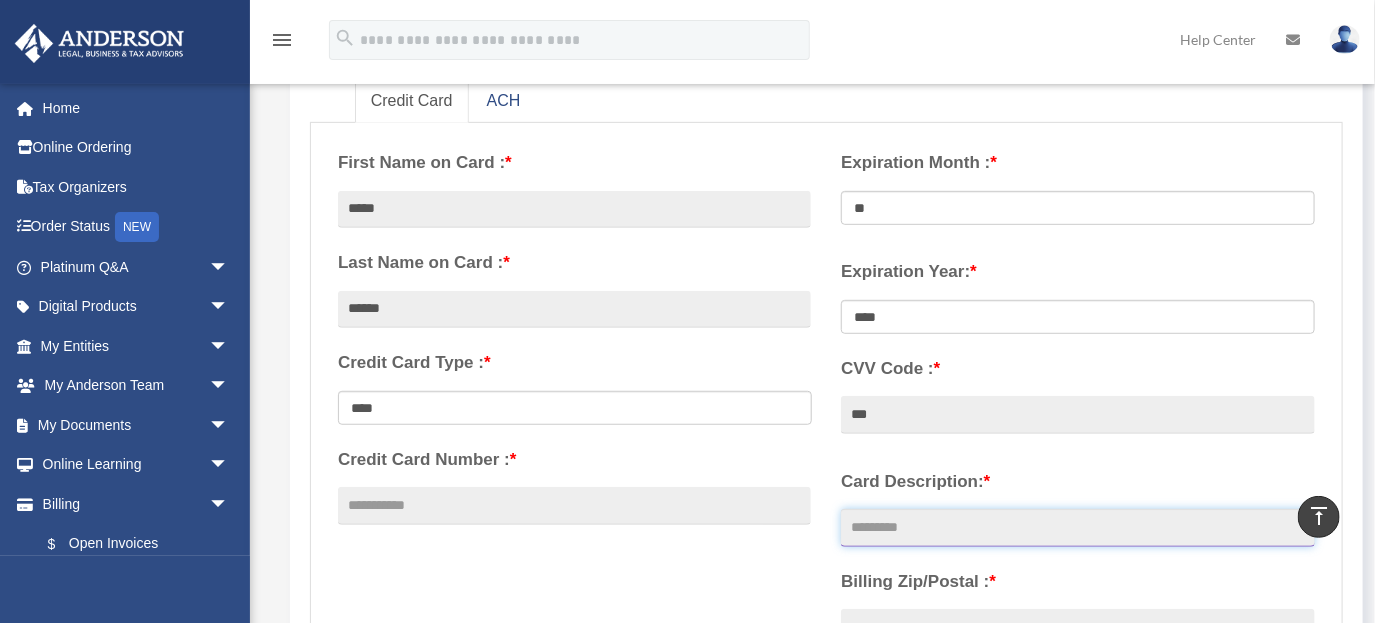 click on "Card Description: *" at bounding box center [1077, 528] 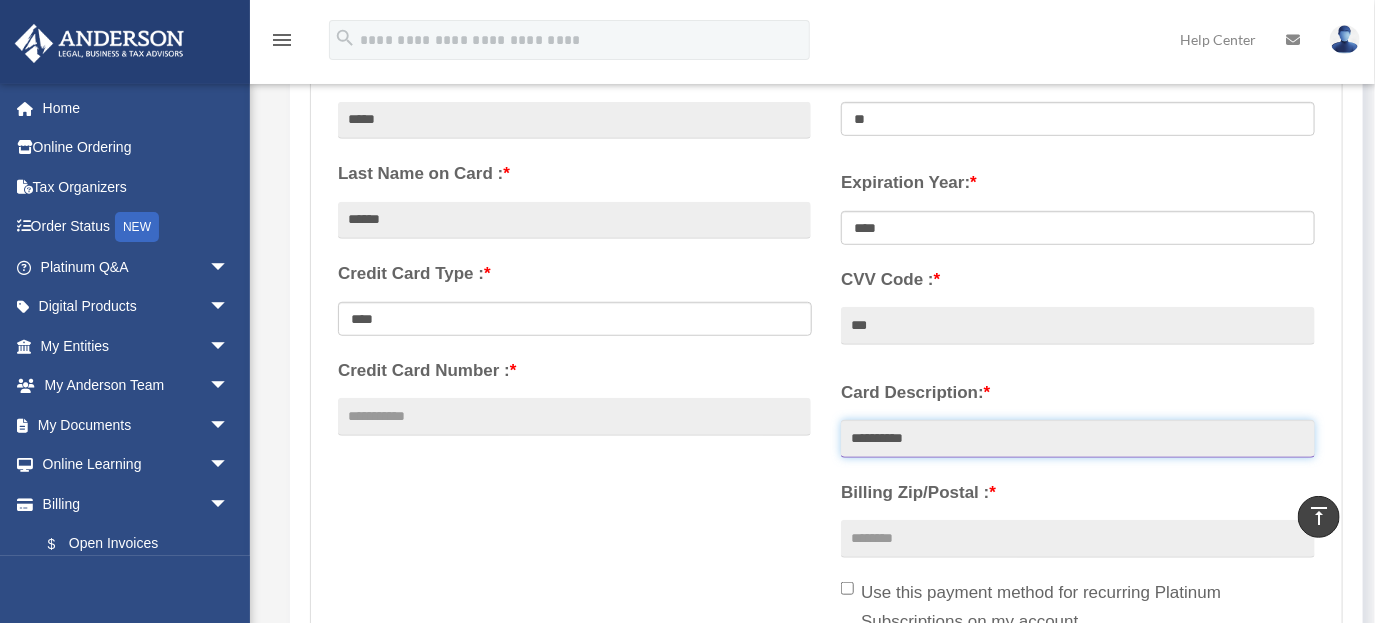 scroll, scrollTop: 457, scrollLeft: 0, axis: vertical 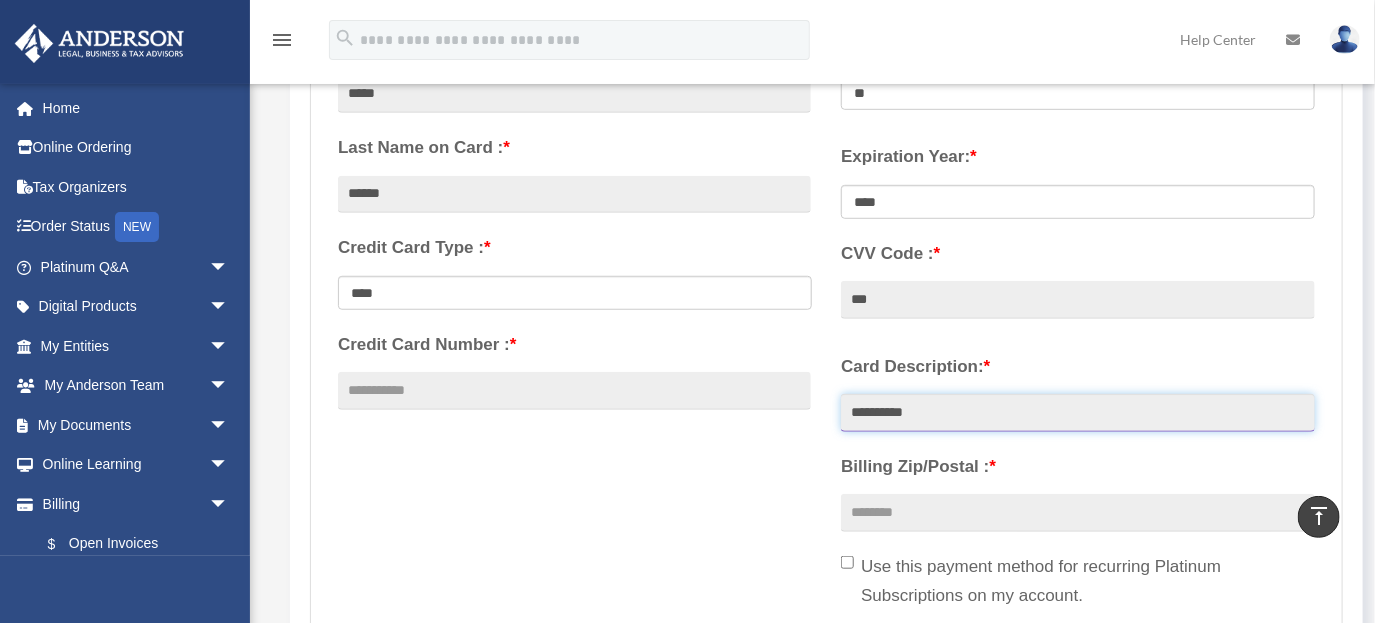 type on "**********" 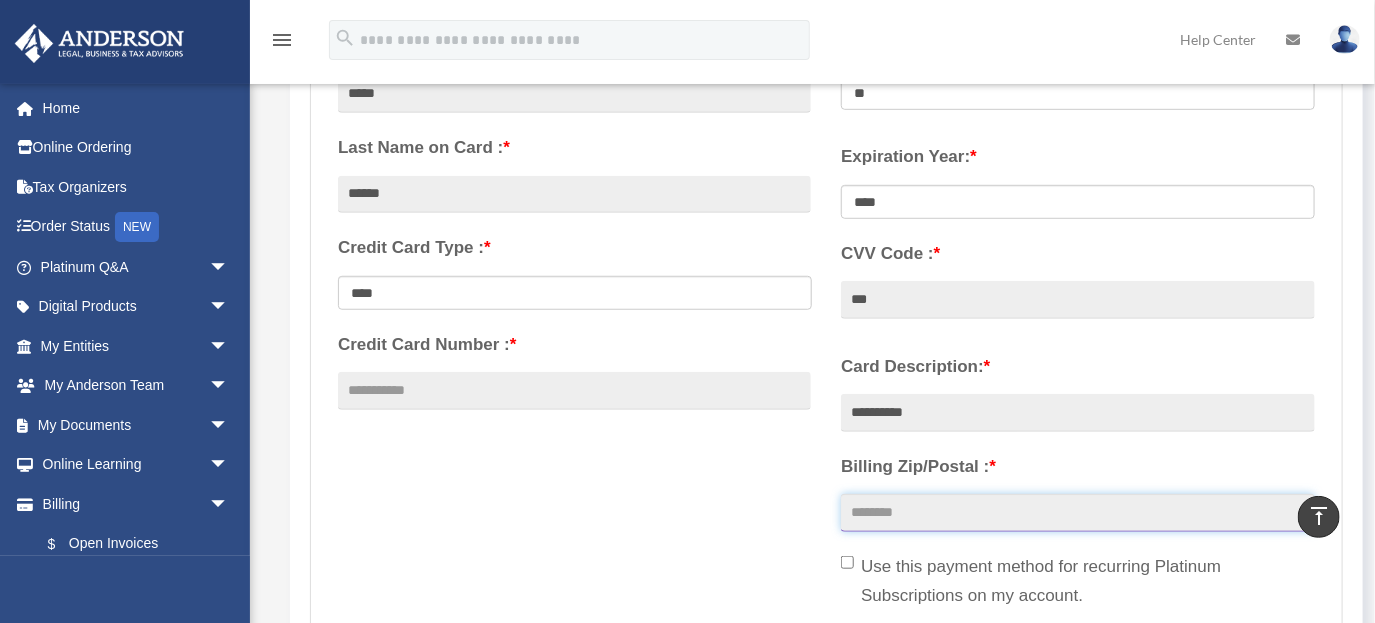 click on "Billing Zip/Postal : *" at bounding box center [1077, 513] 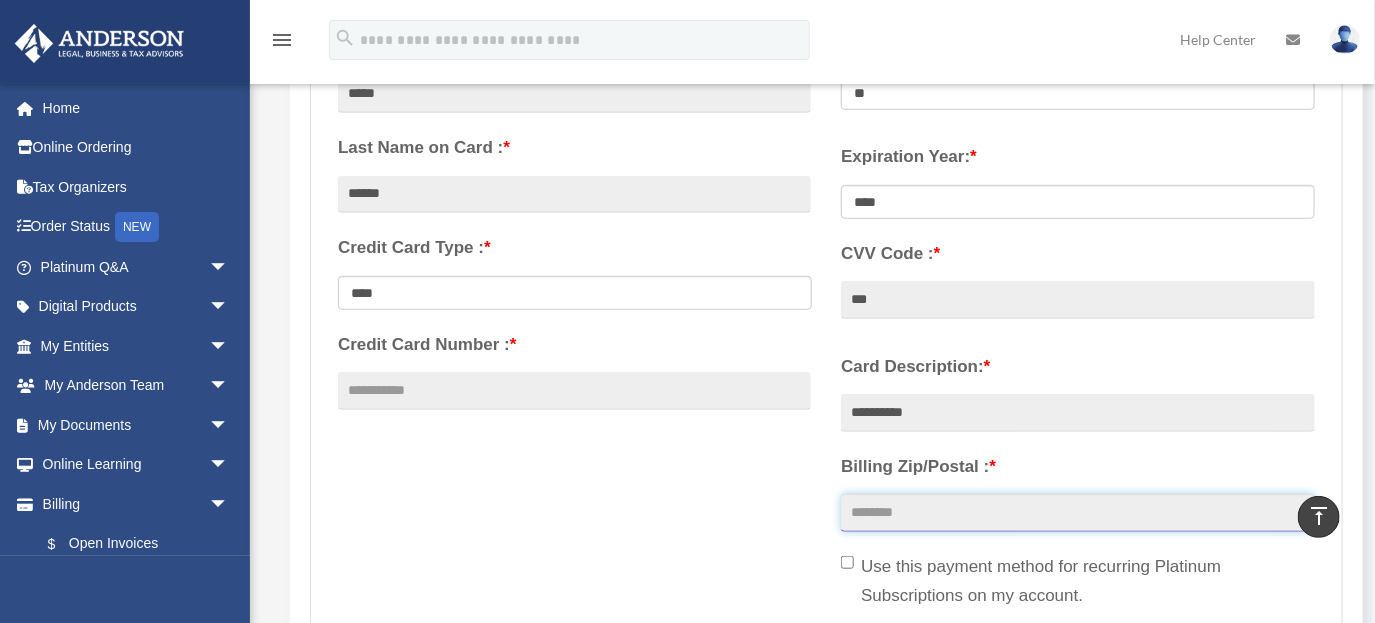 type on "*****" 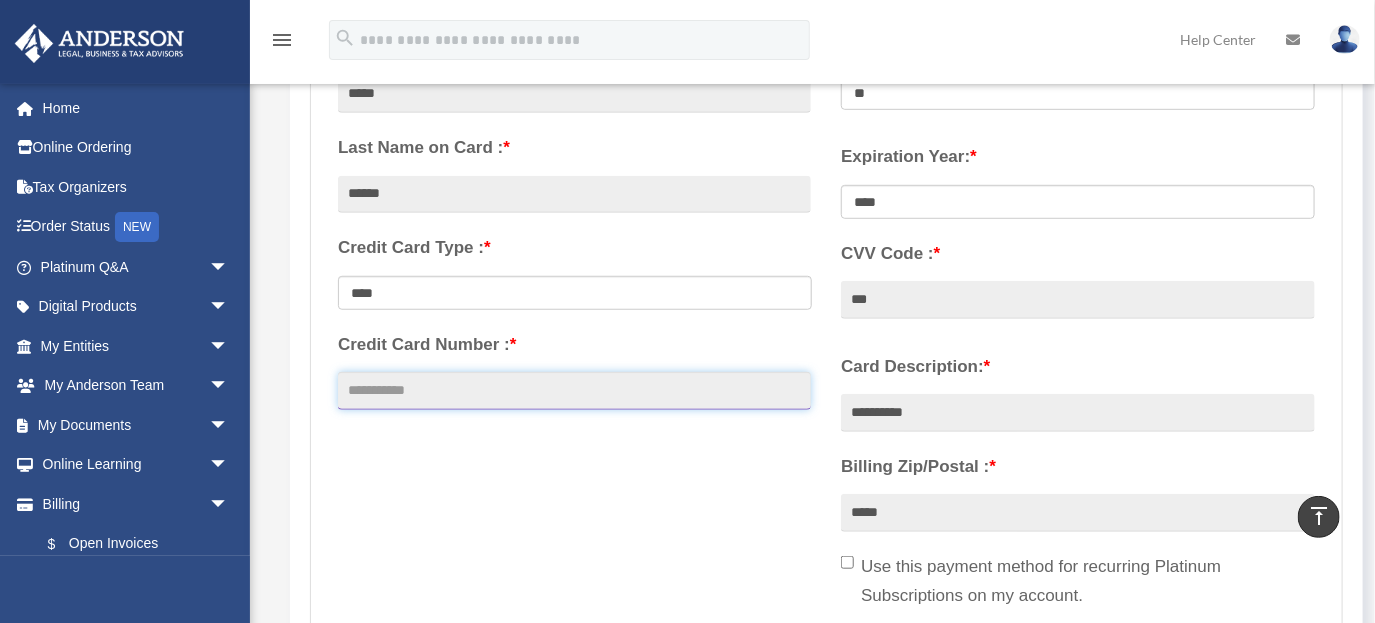 click on "Credit Card Number : *" at bounding box center [574, 391] 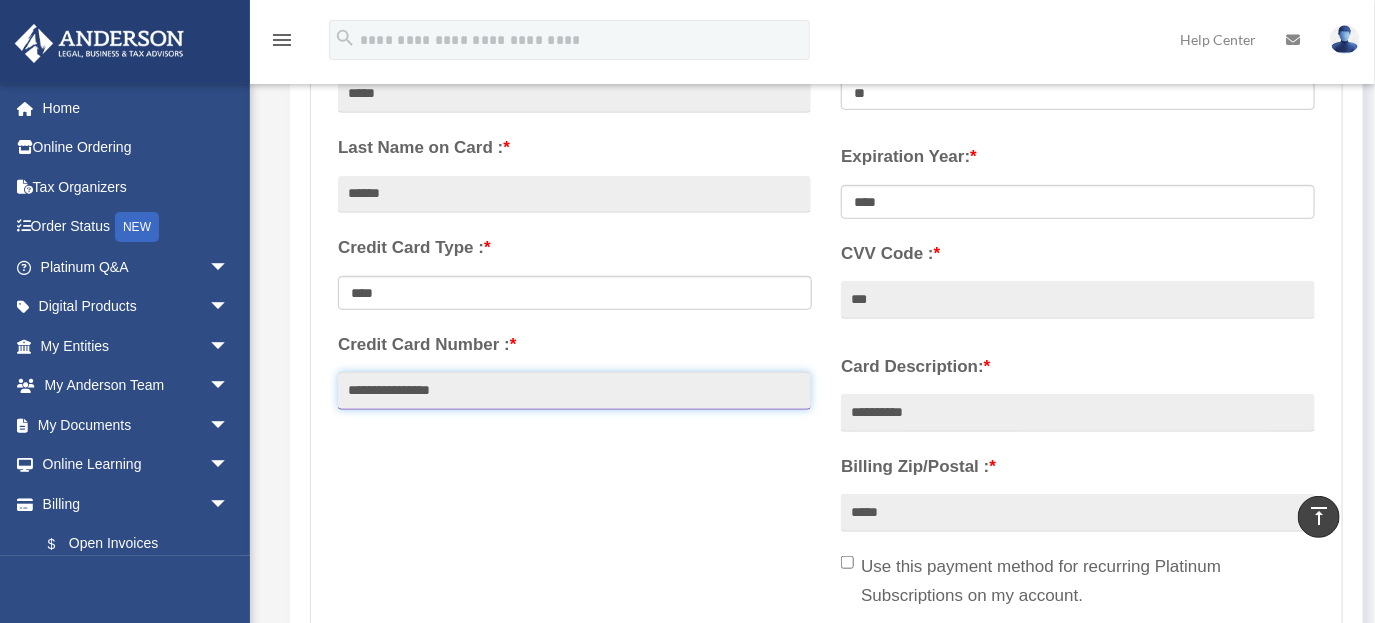 type on "**********" 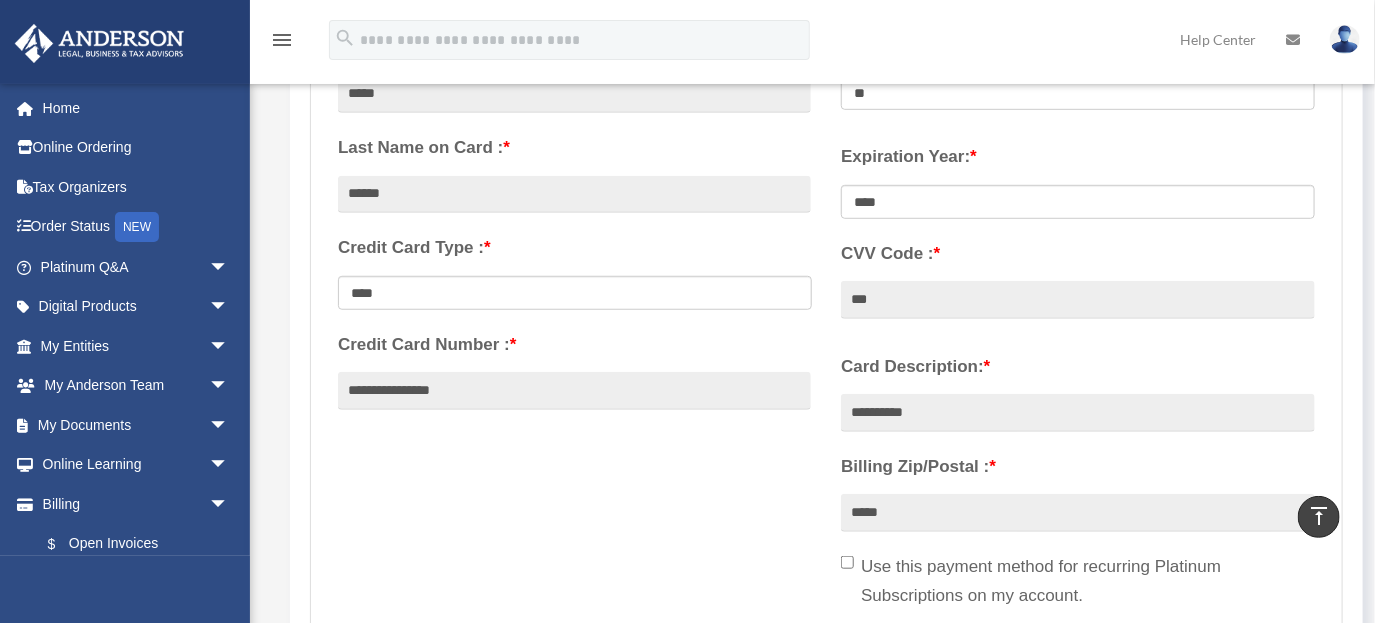 click on "**********" at bounding box center (826, 354) 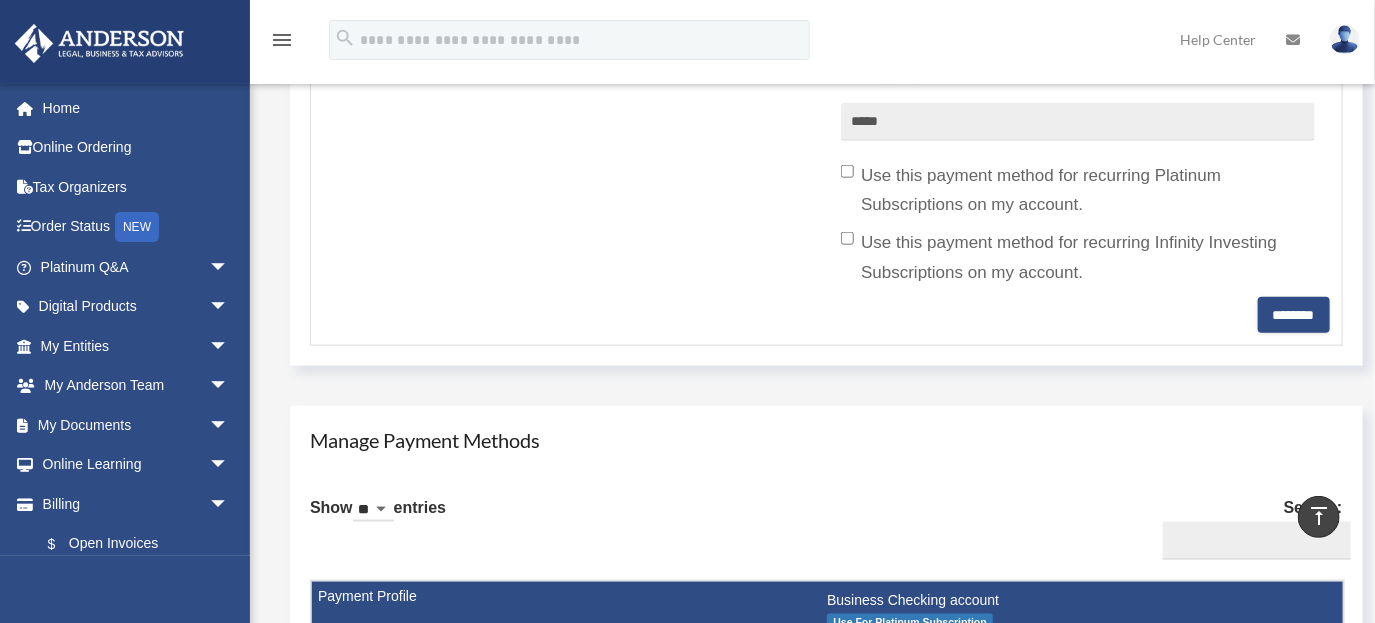 scroll, scrollTop: 857, scrollLeft: 0, axis: vertical 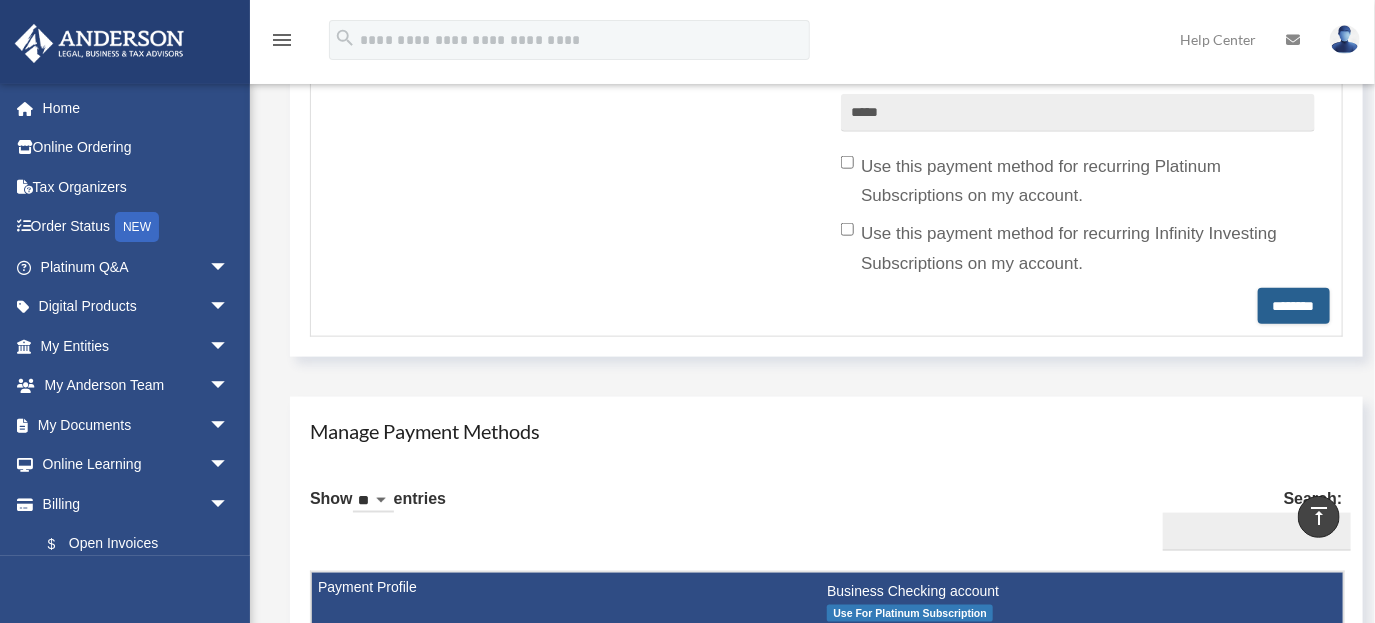 click on "********" at bounding box center (1294, 306) 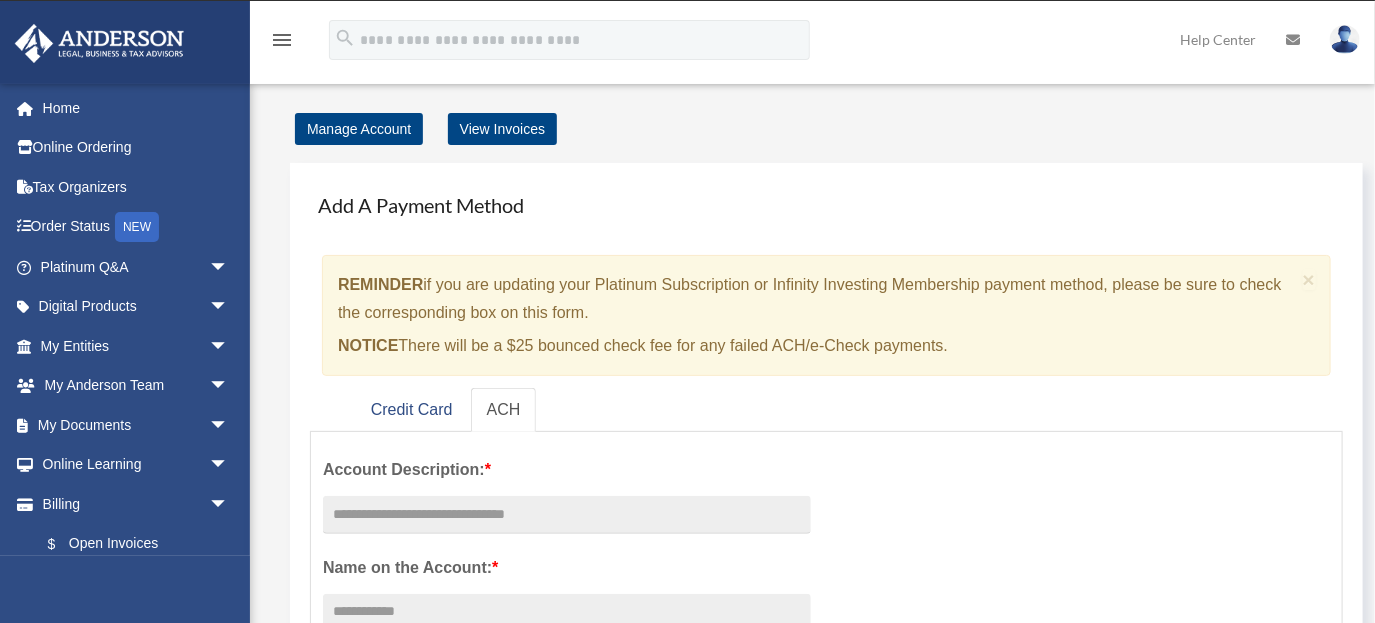 scroll, scrollTop: 0, scrollLeft: 0, axis: both 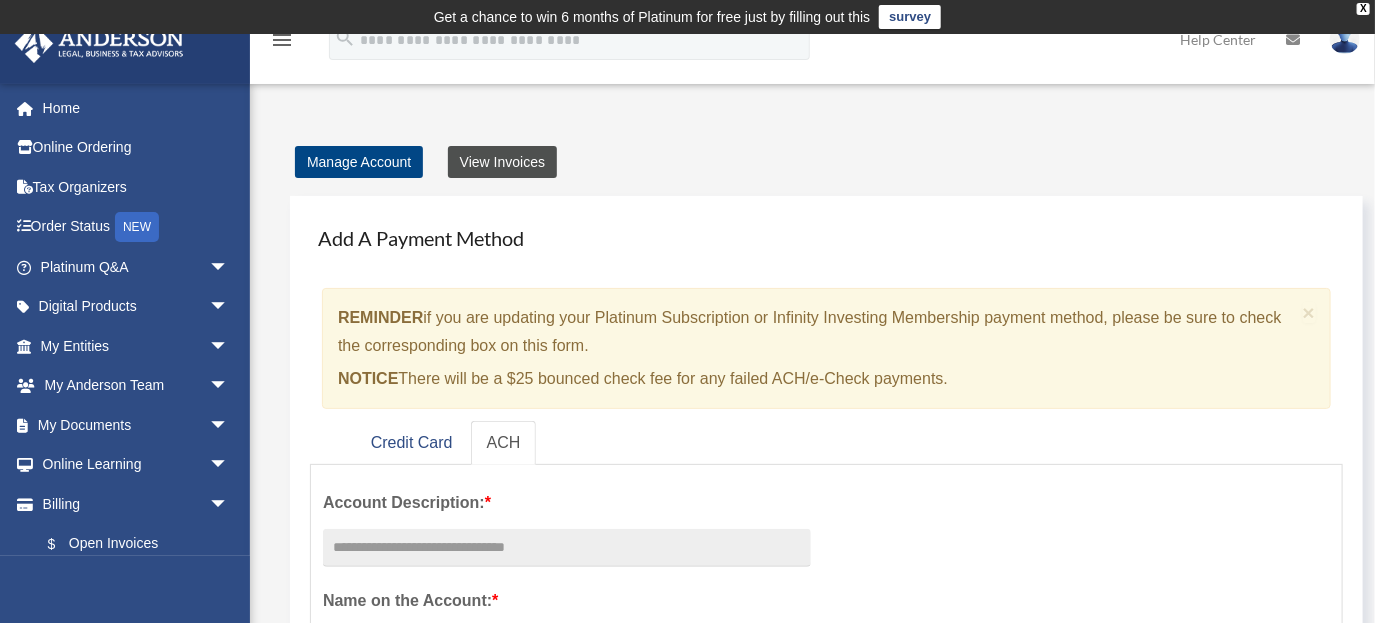 click on "View Invoices" at bounding box center (502, 162) 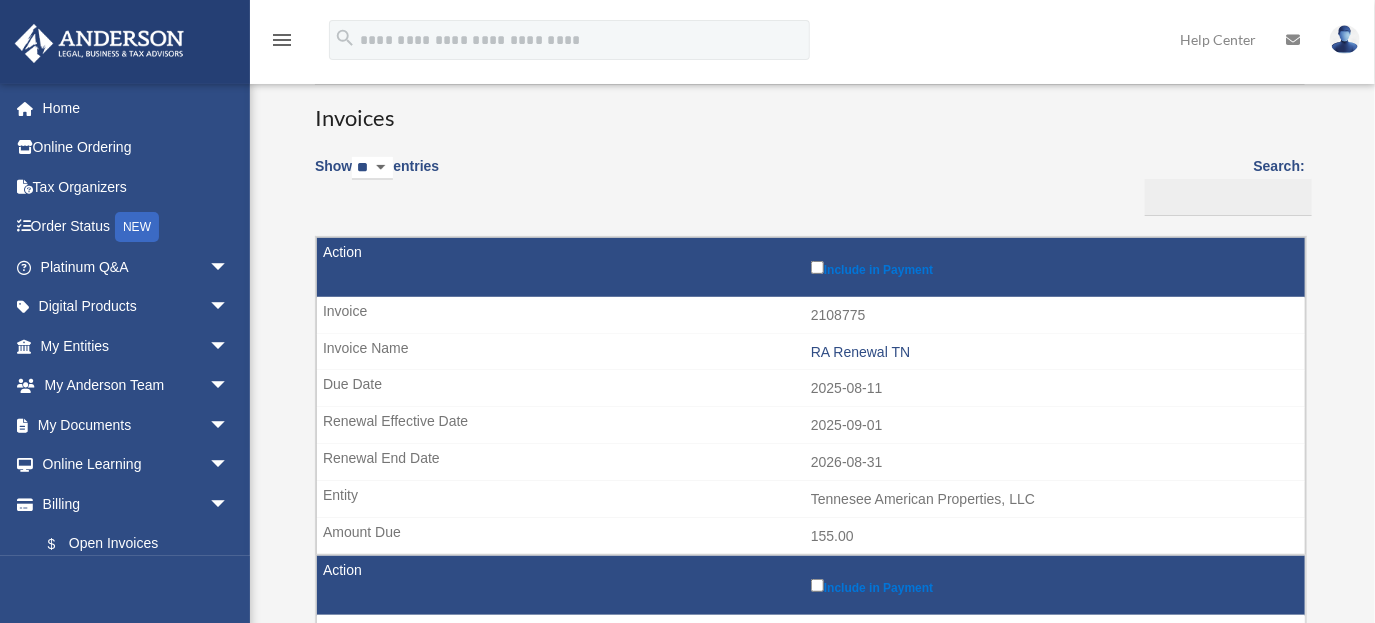 scroll, scrollTop: 148, scrollLeft: 0, axis: vertical 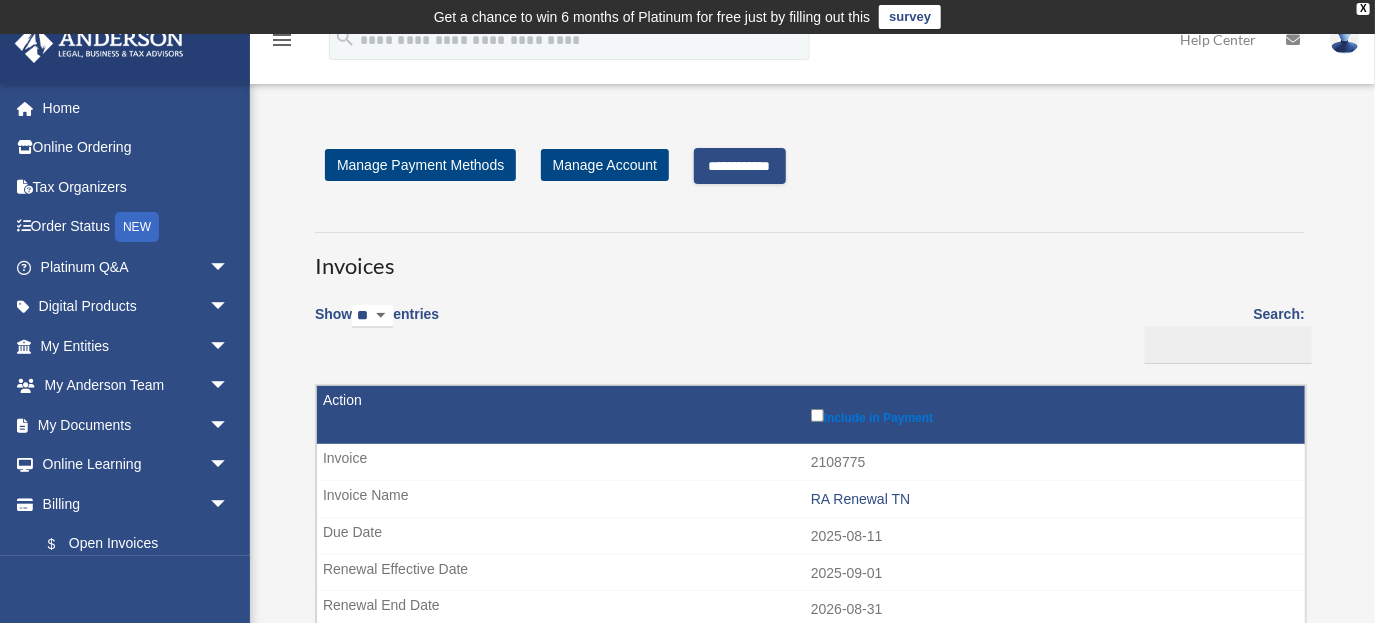 click on "**********" at bounding box center [740, 166] 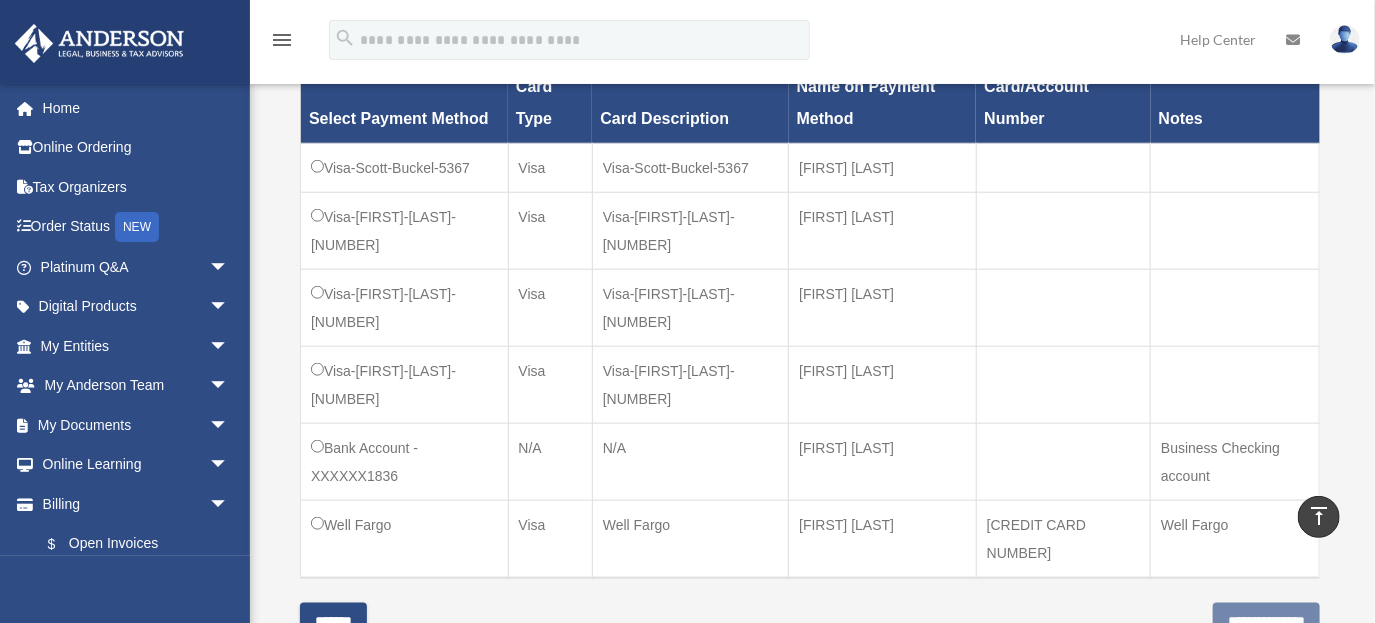 scroll, scrollTop: 742, scrollLeft: 0, axis: vertical 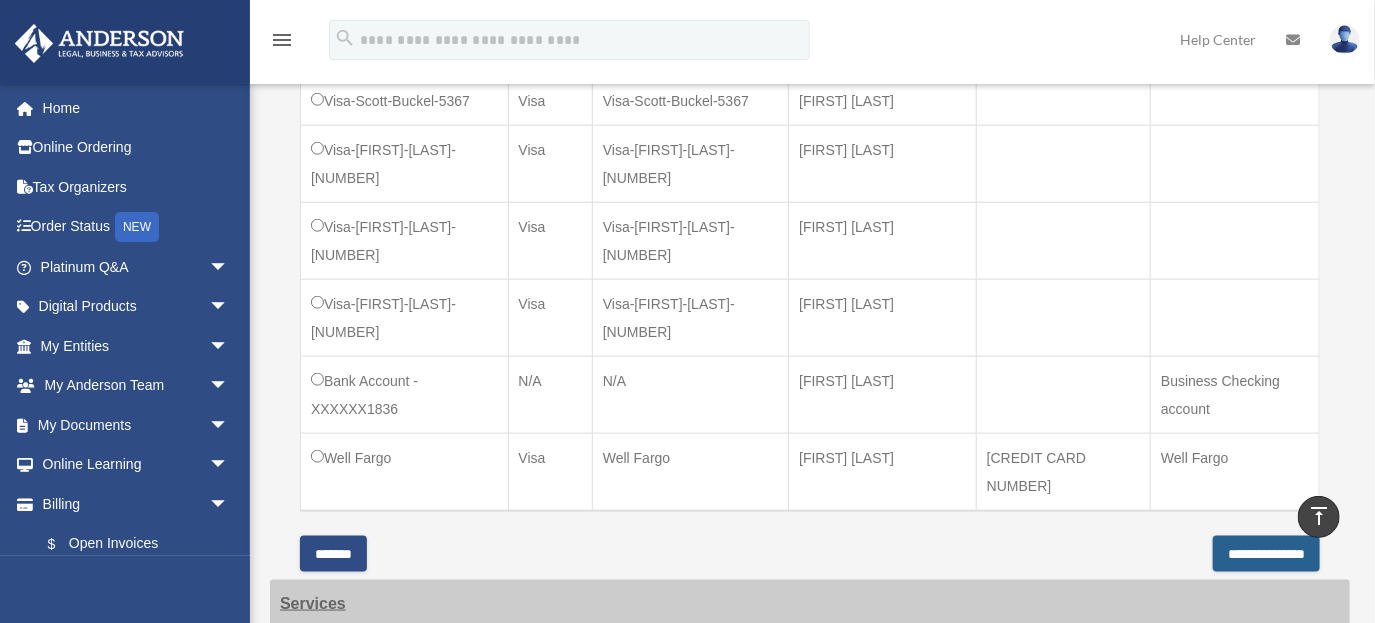 click on "**********" at bounding box center [1266, 554] 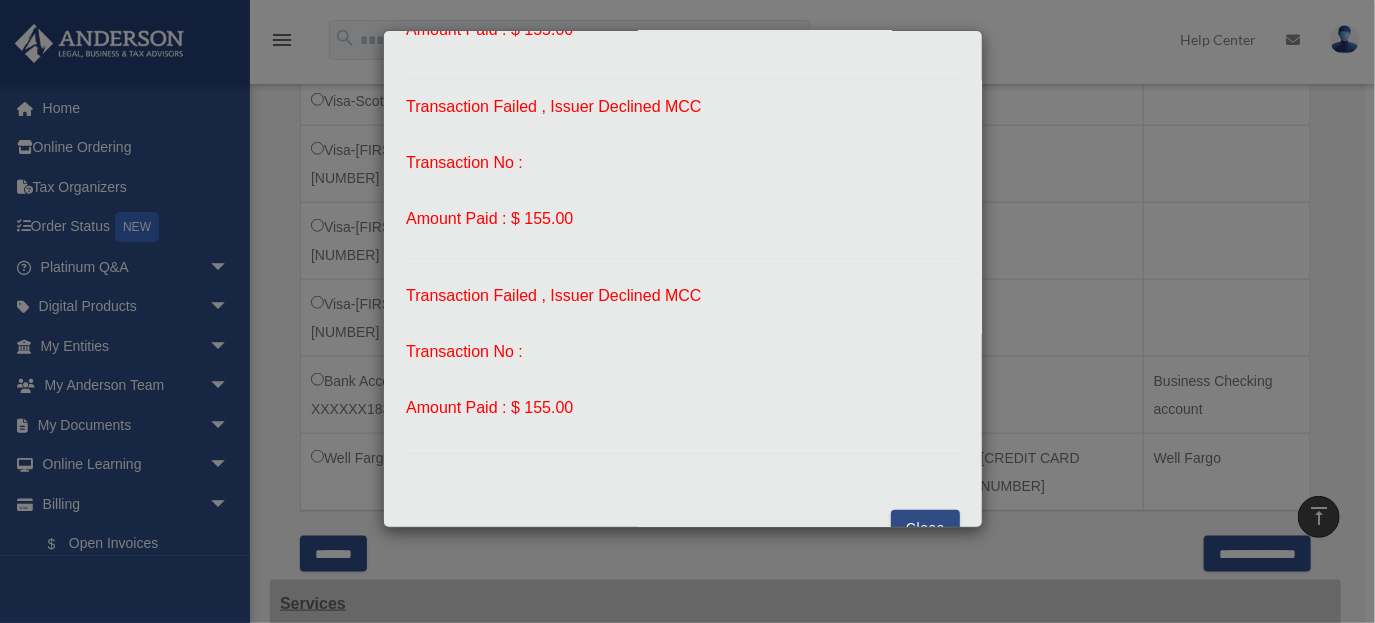 scroll, scrollTop: 242, scrollLeft: 0, axis: vertical 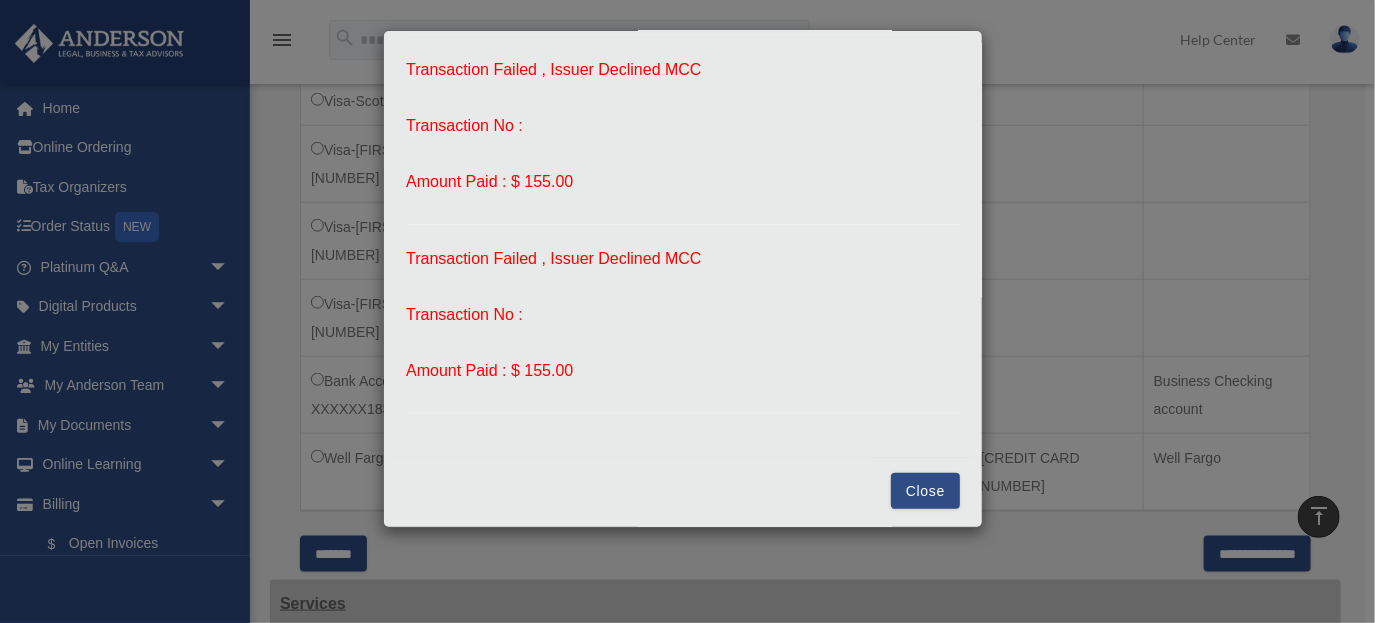 click on "Close" at bounding box center [925, 491] 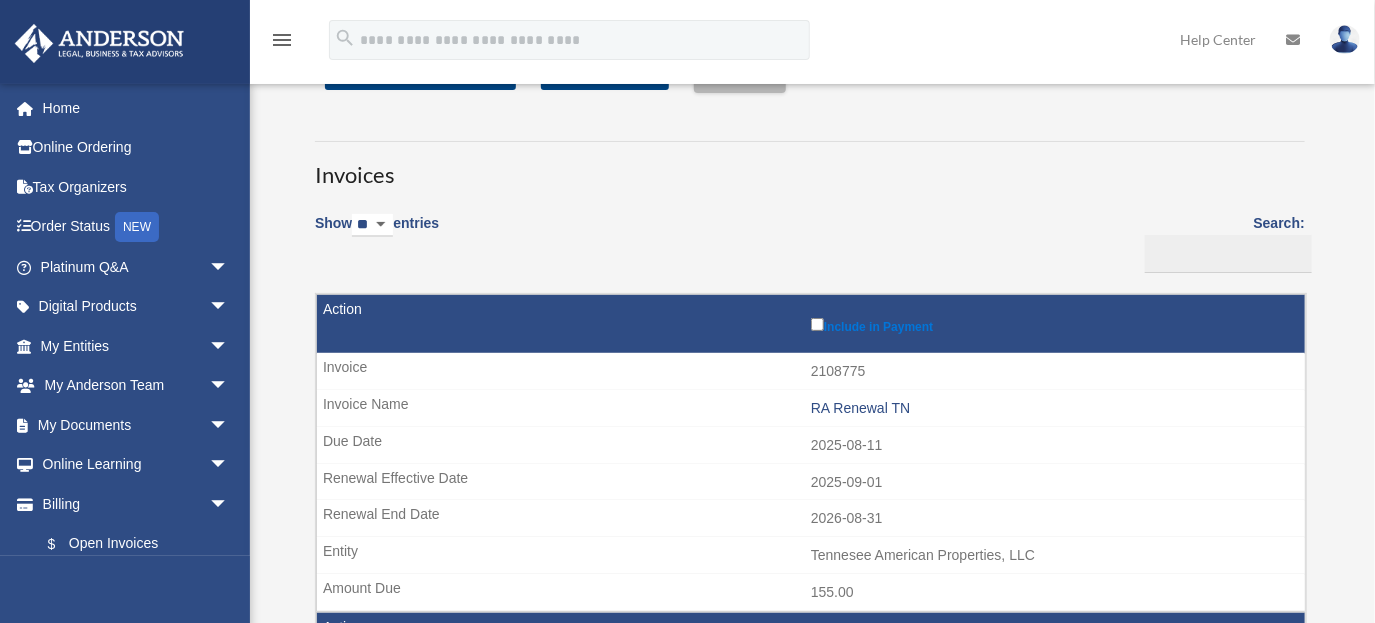 scroll, scrollTop: 0, scrollLeft: 0, axis: both 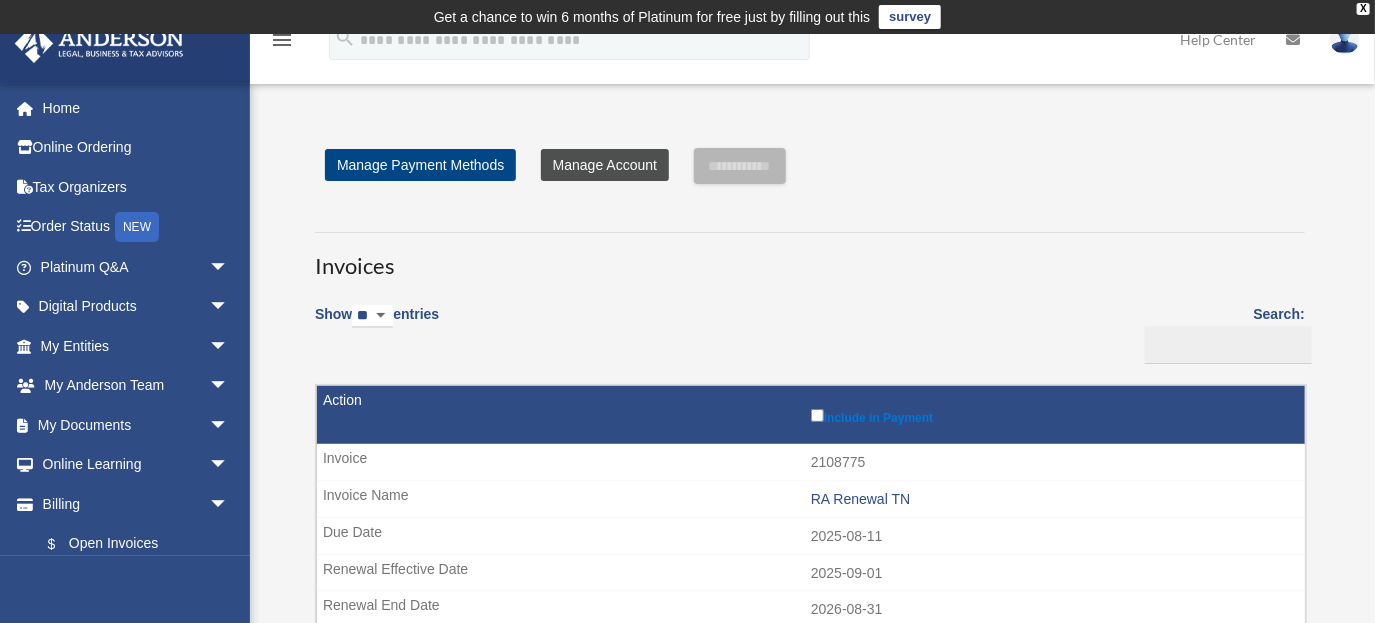 click on "Manage Account" at bounding box center (605, 165) 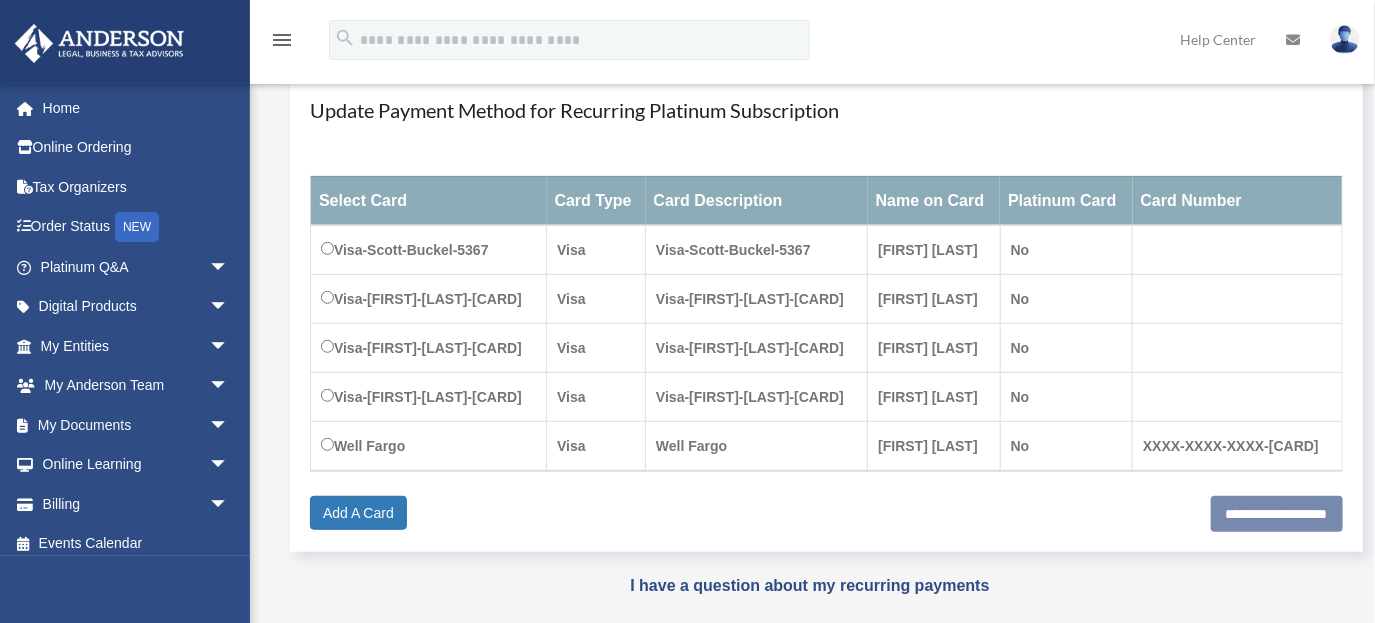 scroll, scrollTop: 285, scrollLeft: 0, axis: vertical 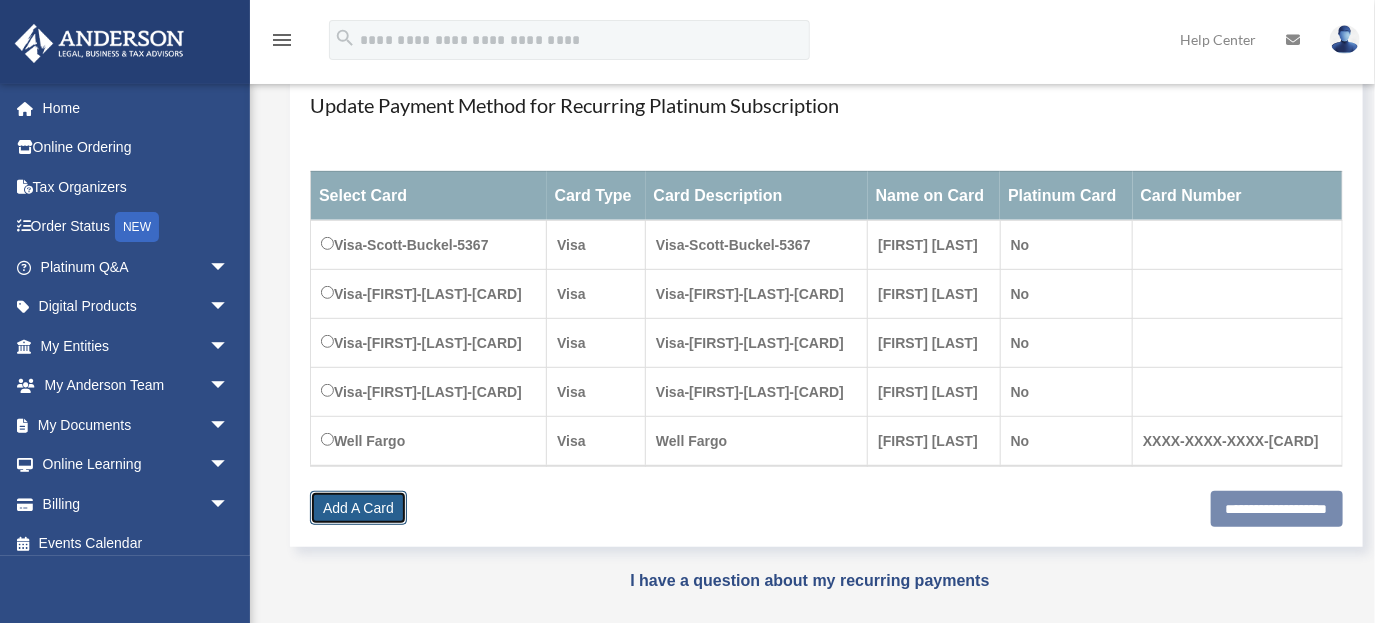 click on "Add A Card" at bounding box center [358, 508] 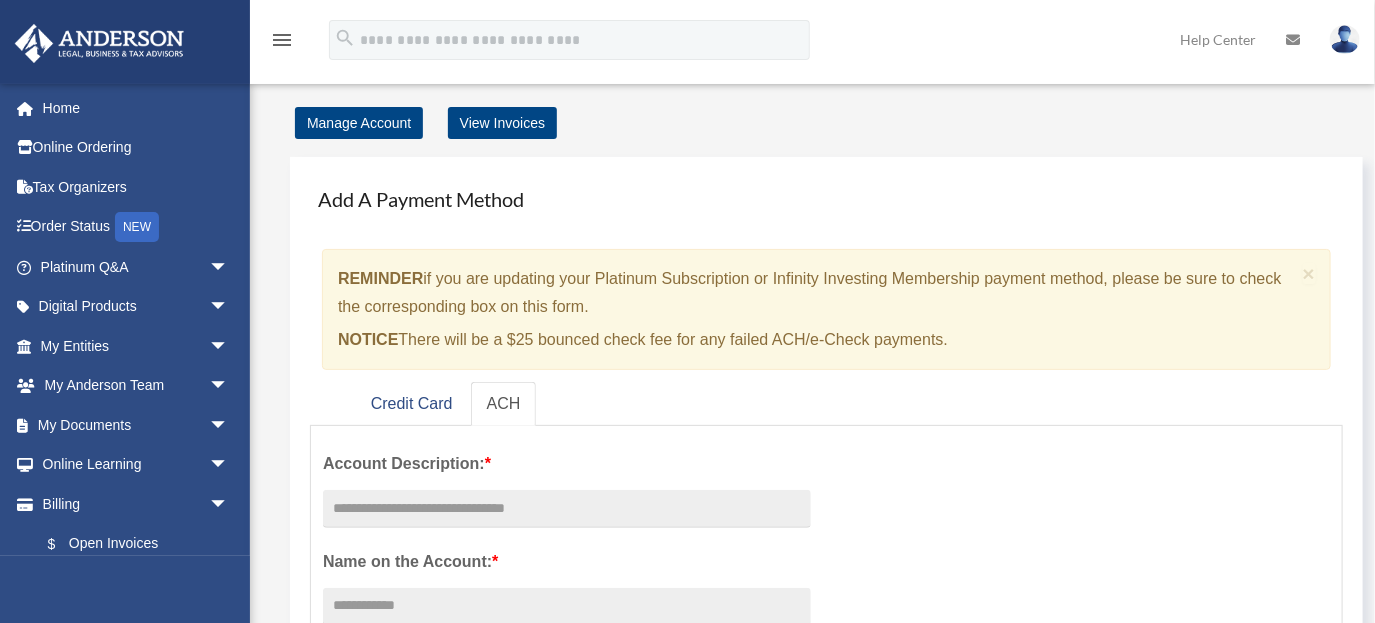 scroll, scrollTop: 114, scrollLeft: 0, axis: vertical 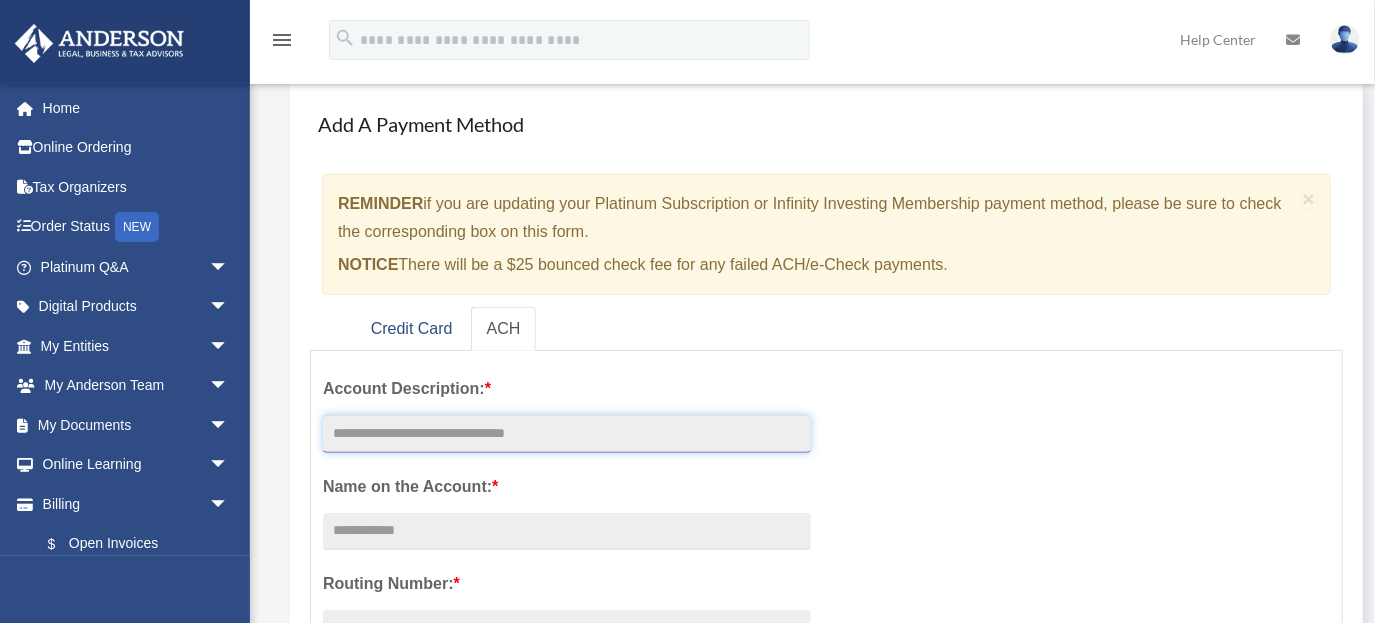 click at bounding box center (567, 434) 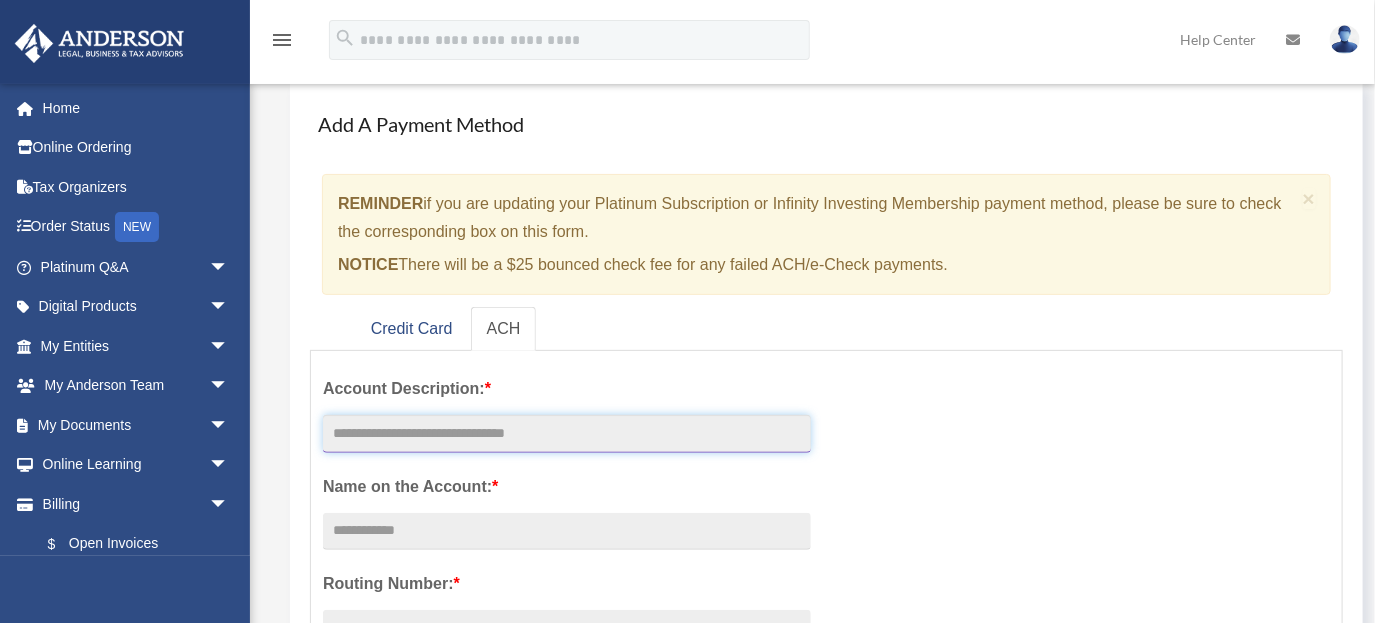 type on "**********" 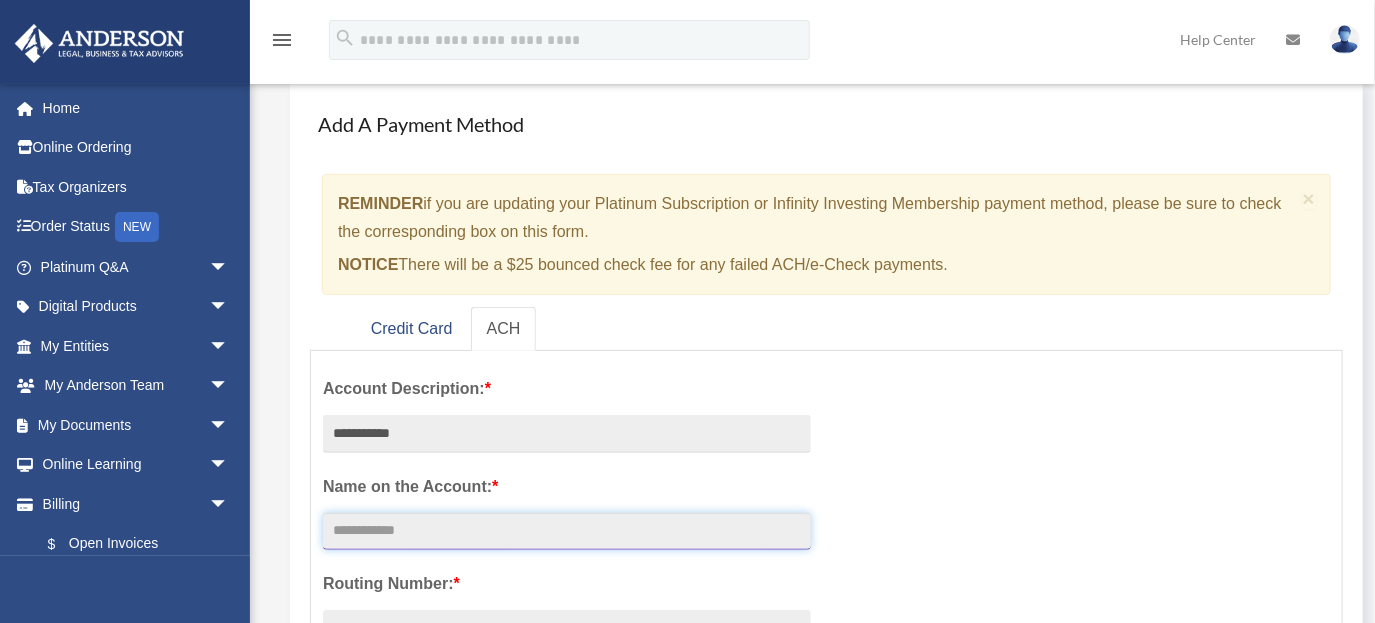 click on "Account Description: *" at bounding box center (567, 532) 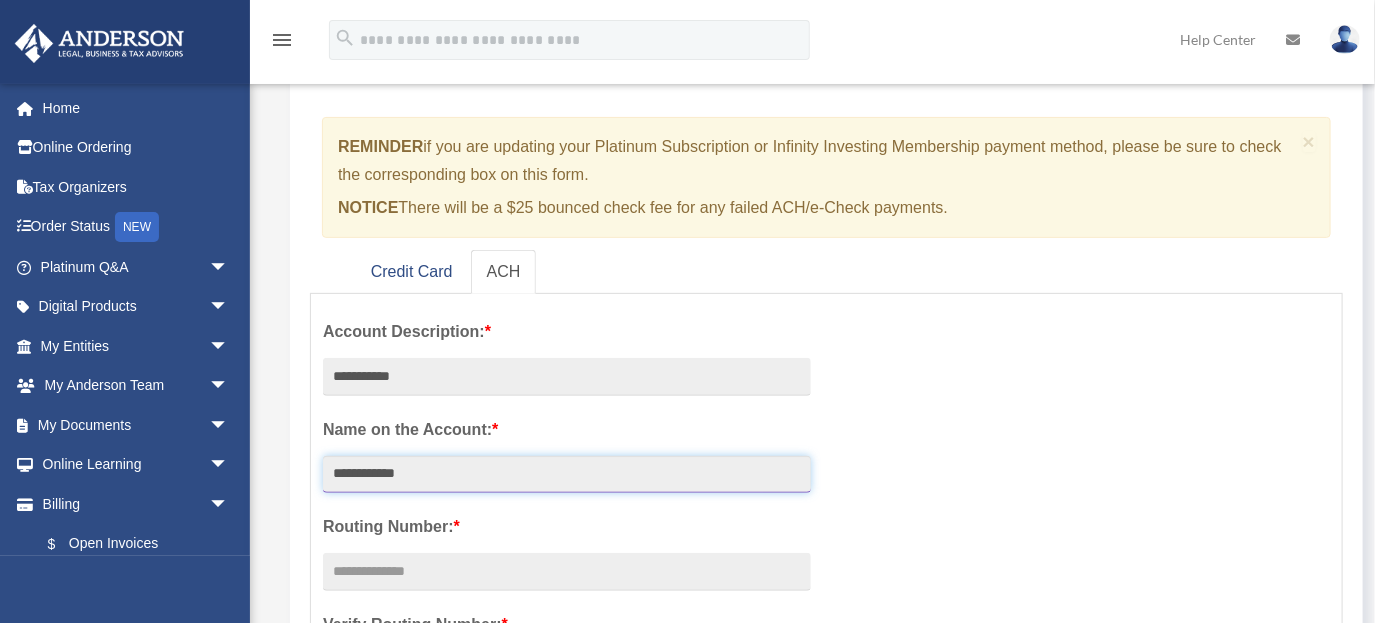 scroll, scrollTop: 228, scrollLeft: 0, axis: vertical 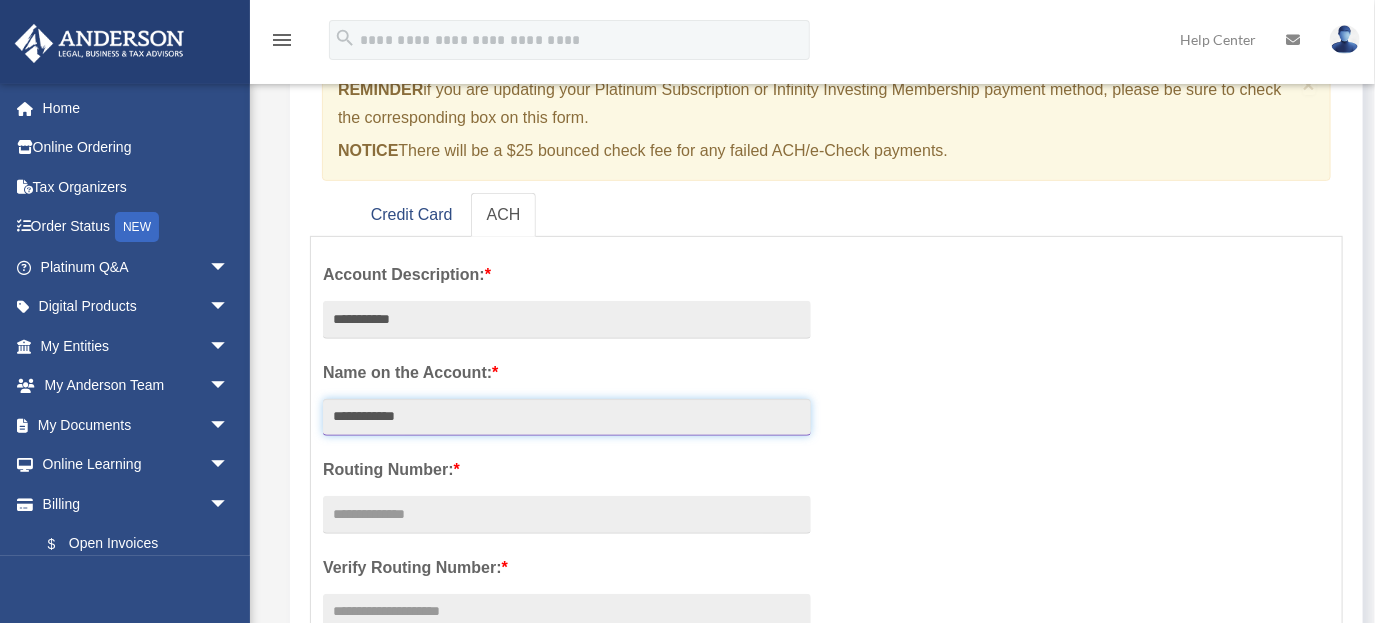 type on "**********" 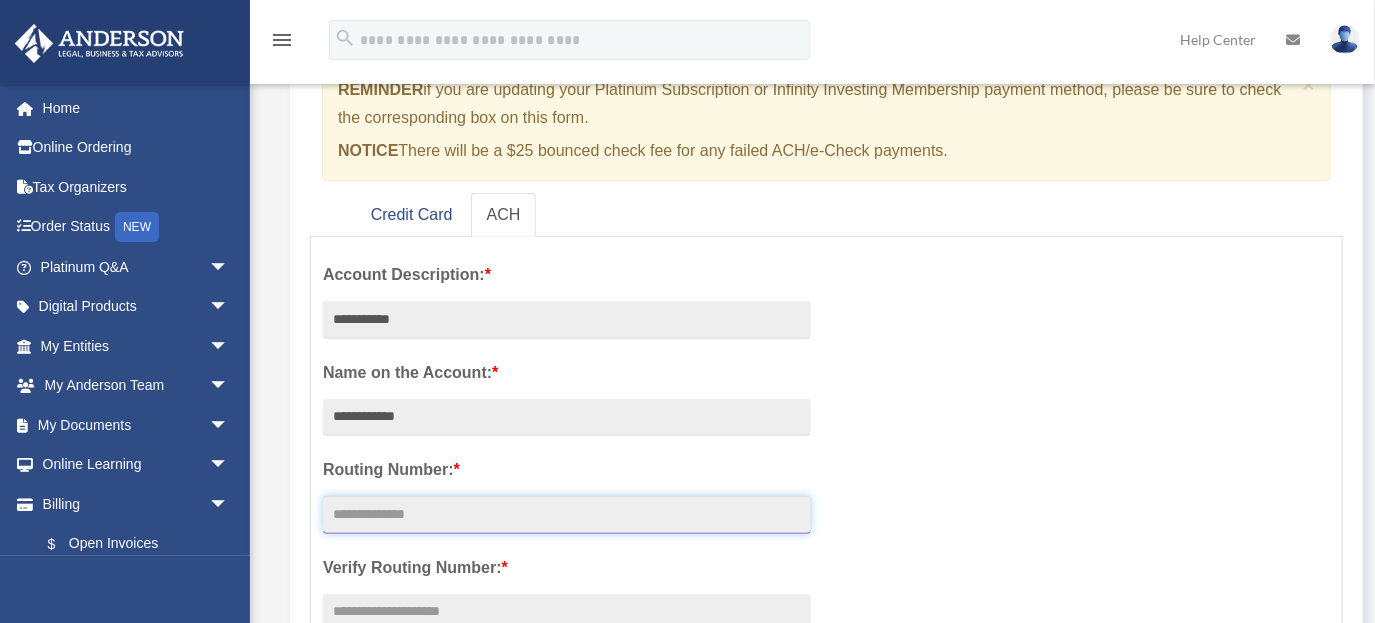 click at bounding box center [567, 515] 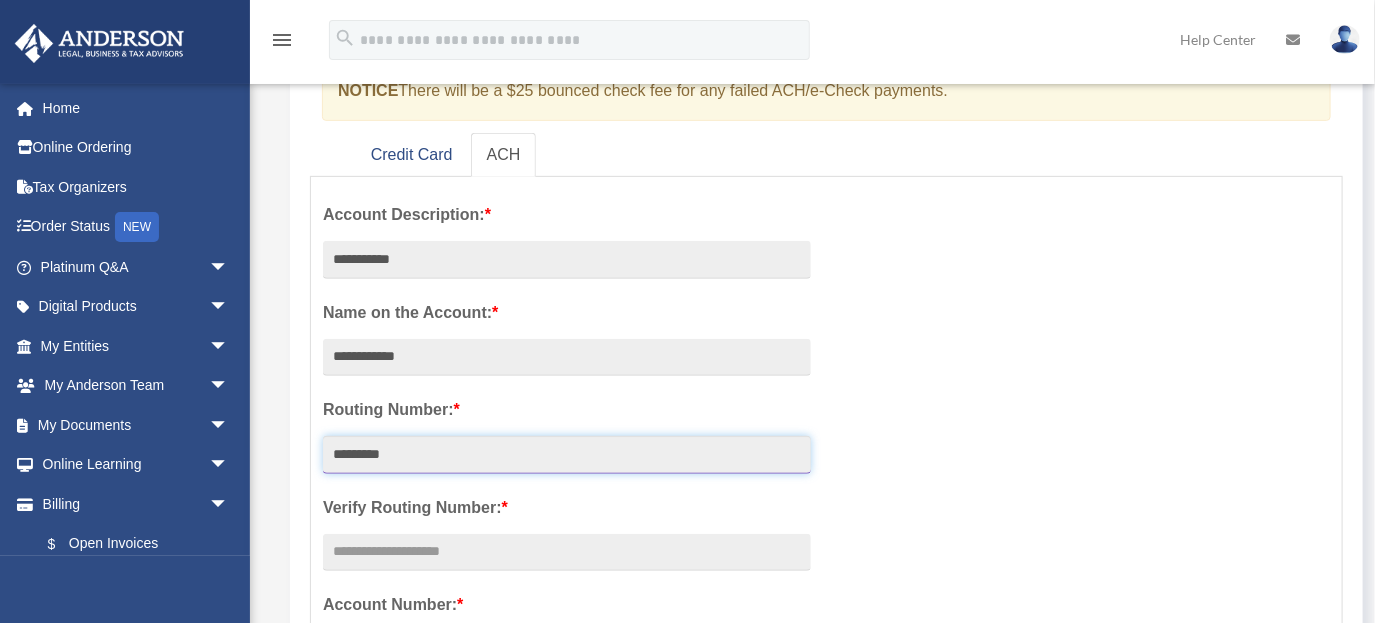 scroll, scrollTop: 342, scrollLeft: 0, axis: vertical 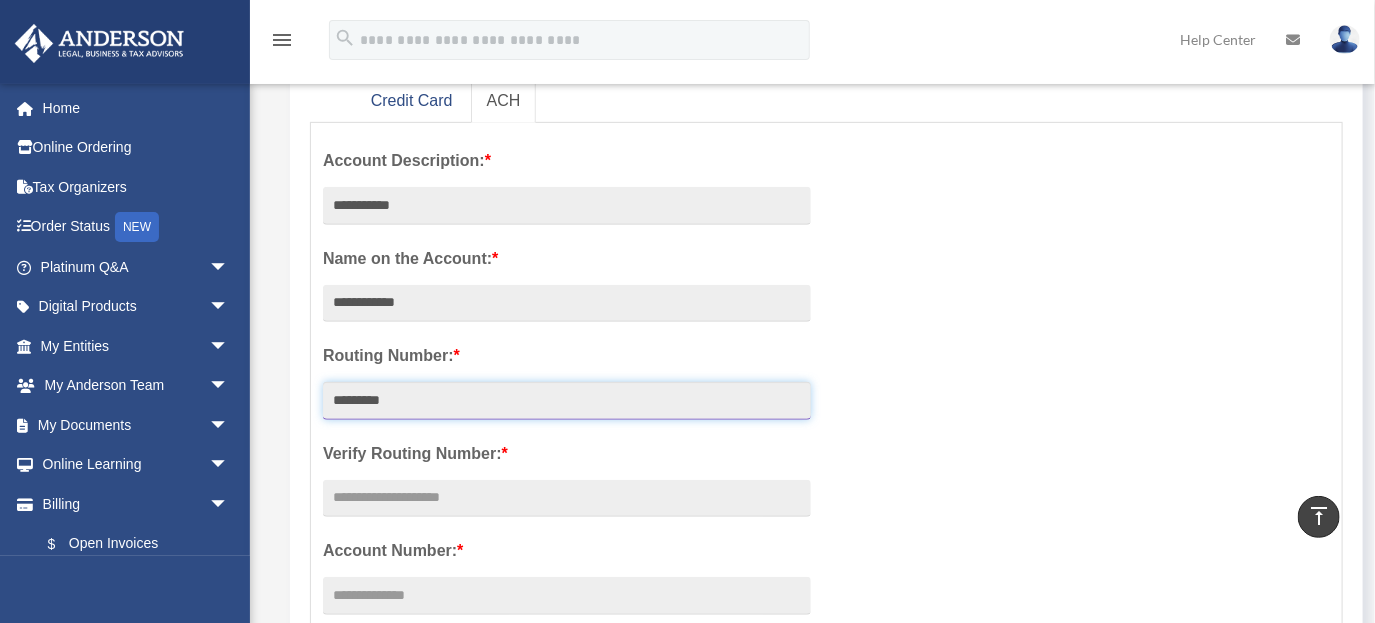 type on "*********" 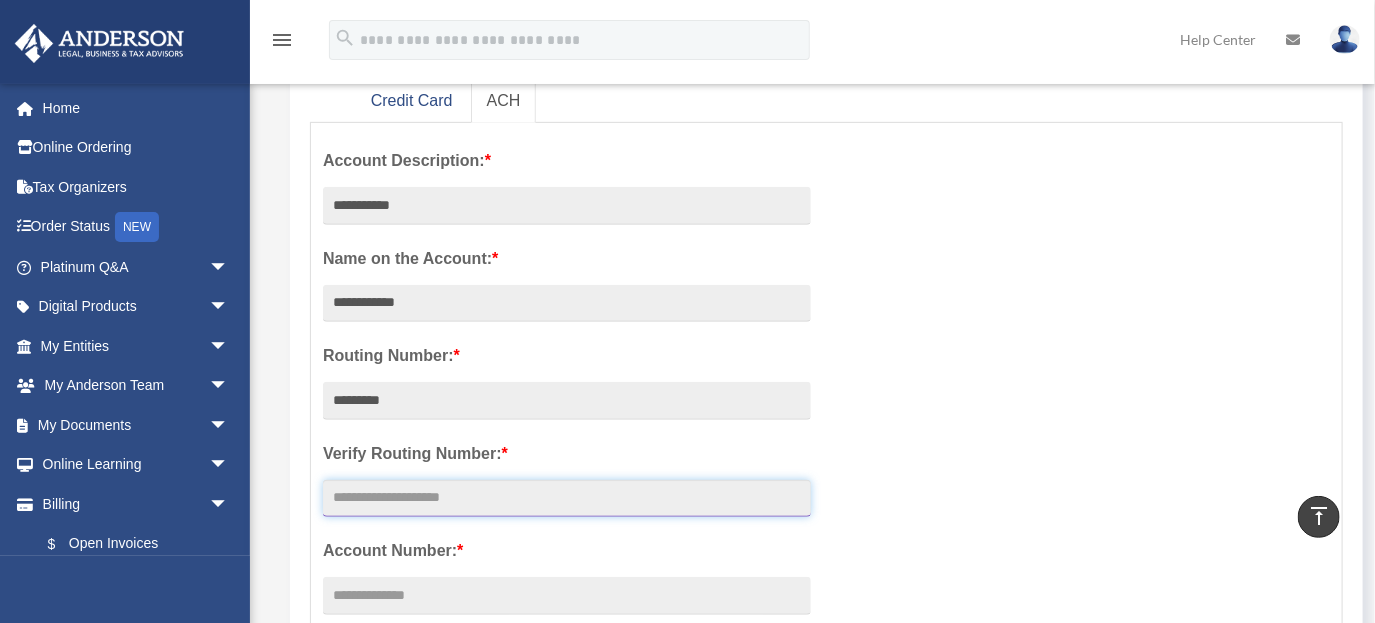 click at bounding box center (567, 499) 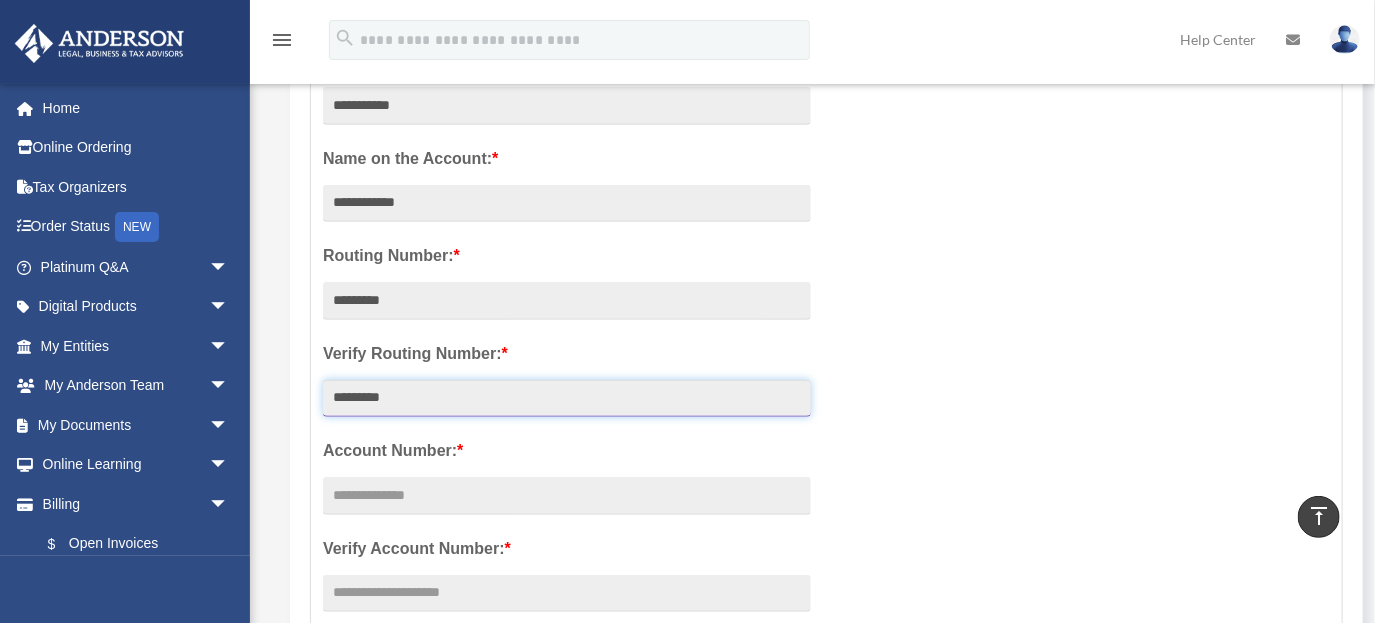 scroll, scrollTop: 457, scrollLeft: 0, axis: vertical 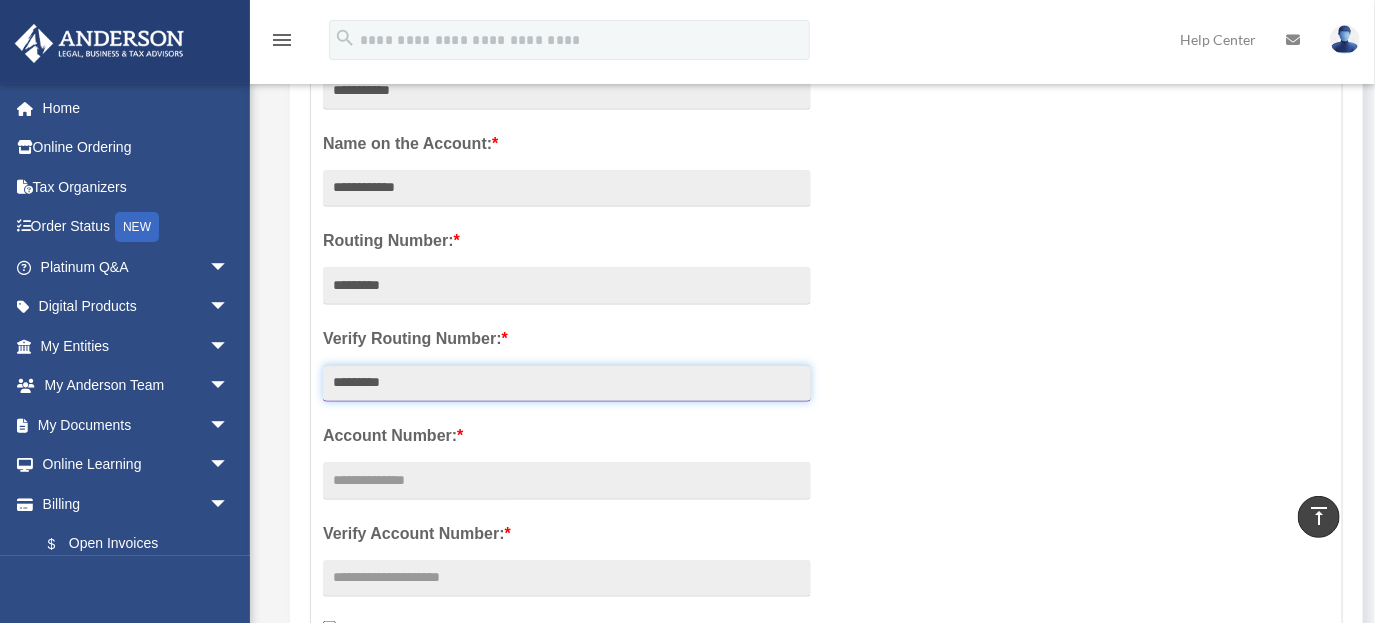 drag, startPoint x: 409, startPoint y: 385, endPoint x: 308, endPoint y: 400, distance: 102.10779 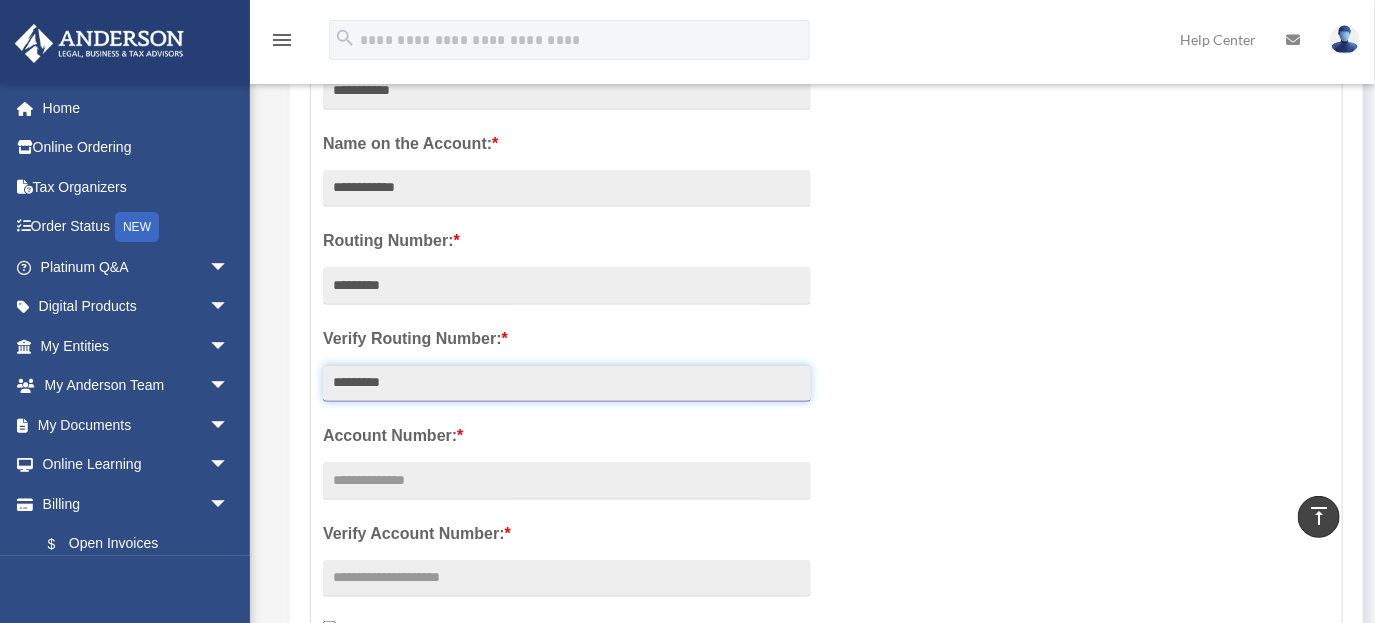 click on "**********" at bounding box center (567, 387) 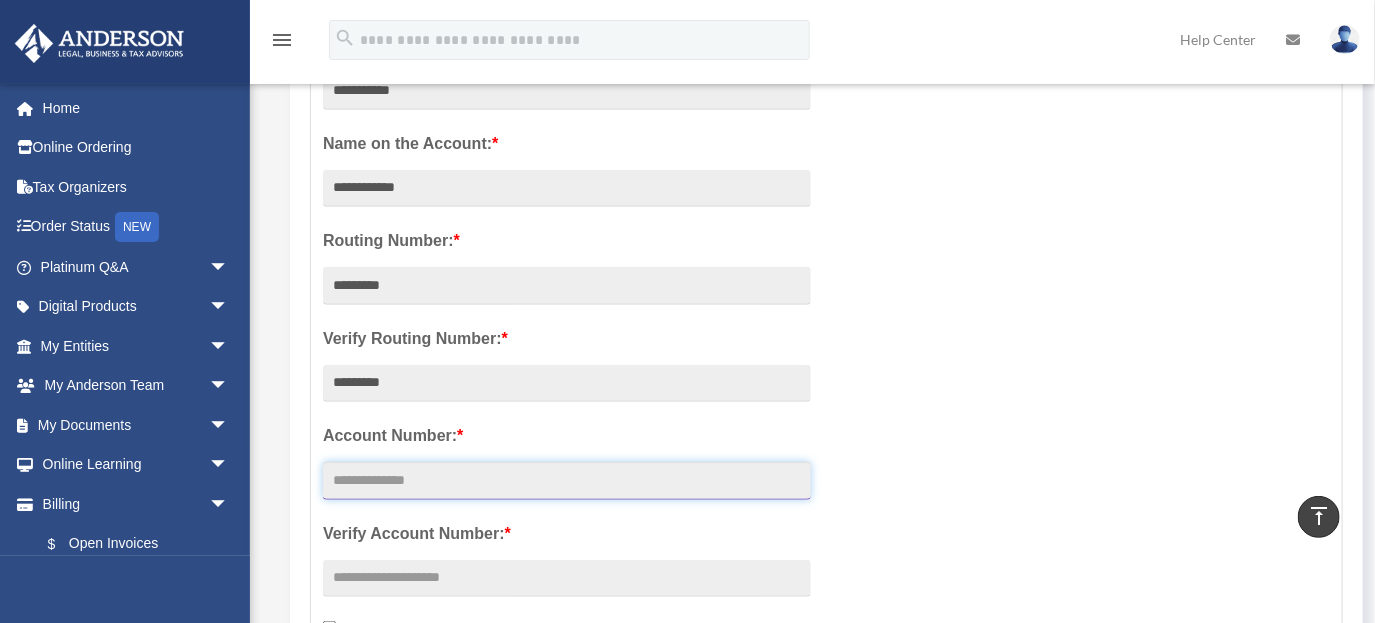 click at bounding box center (567, 481) 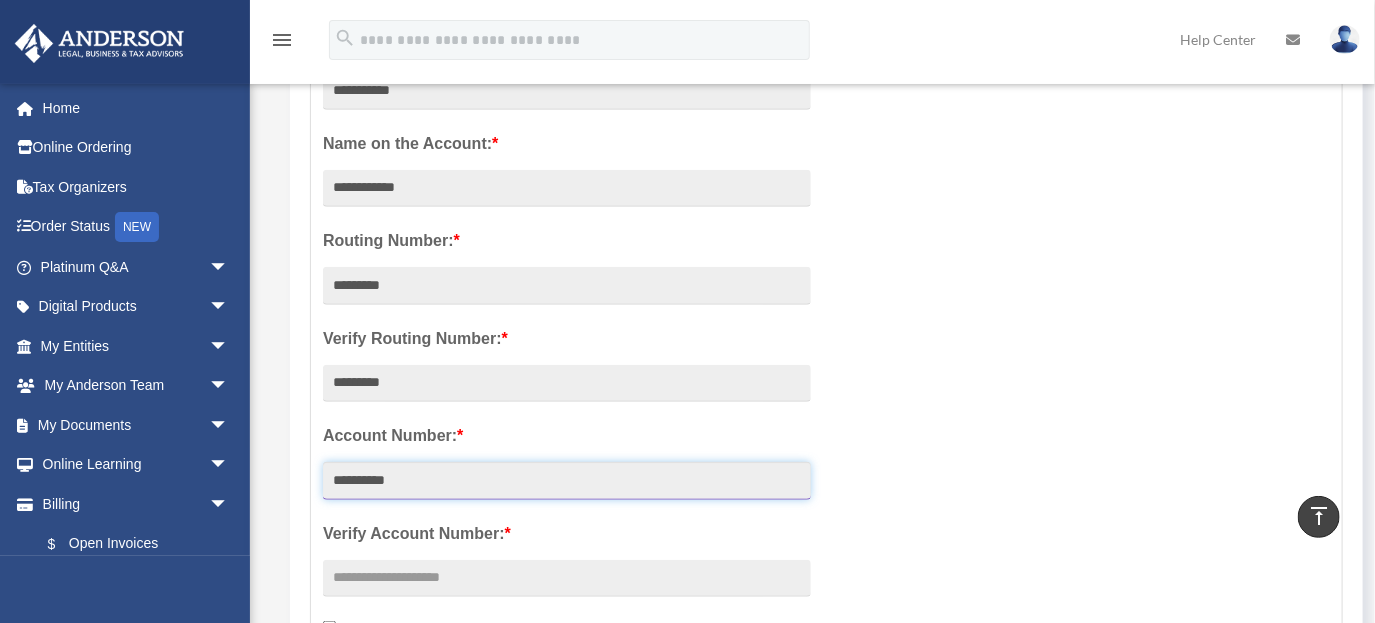 type on "**********" 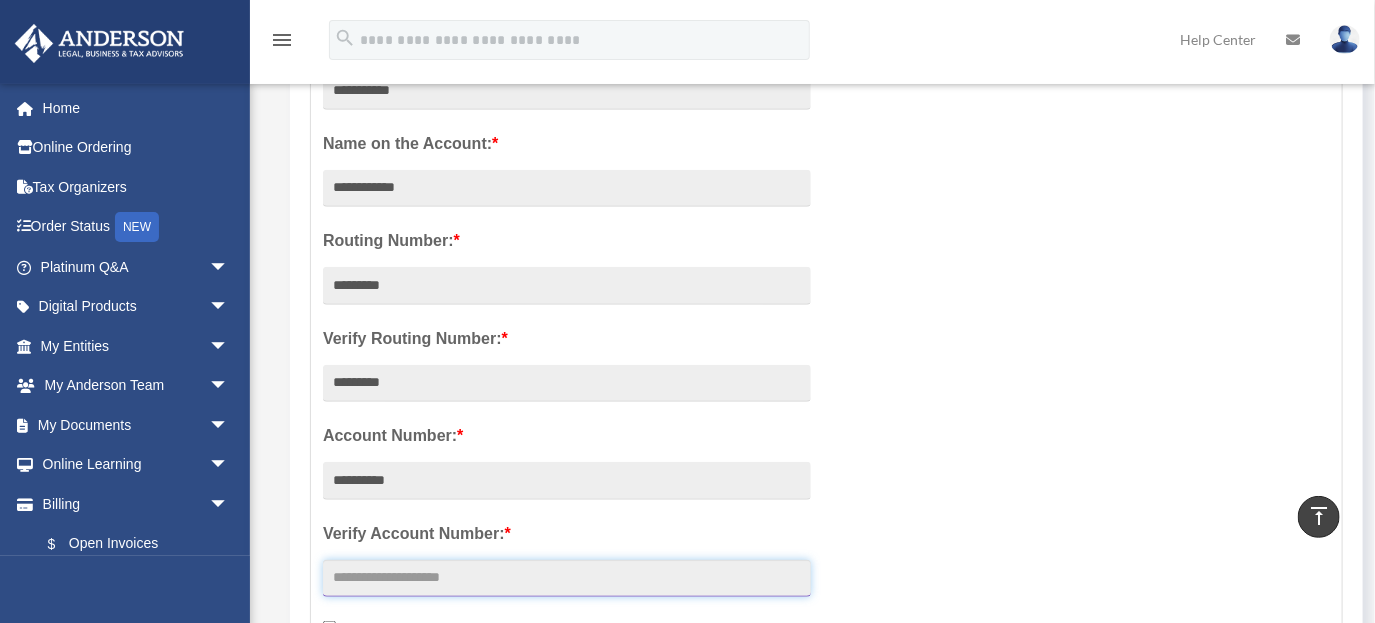click at bounding box center (567, 579) 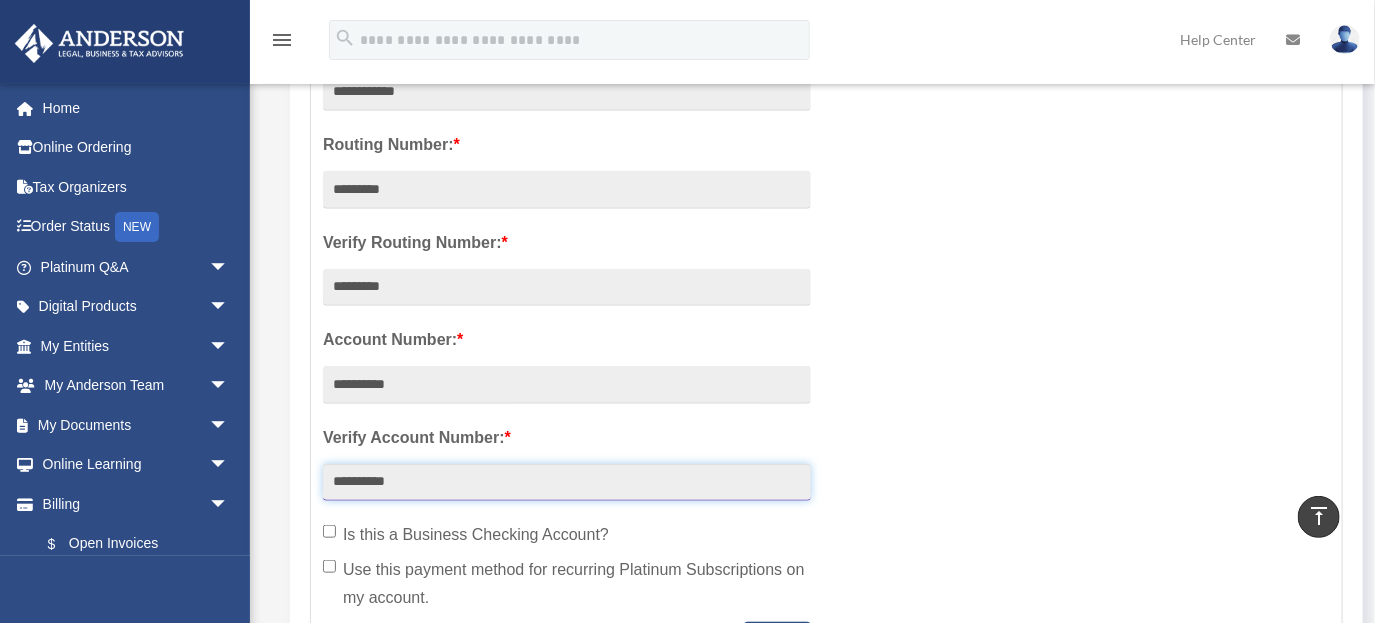 scroll, scrollTop: 571, scrollLeft: 0, axis: vertical 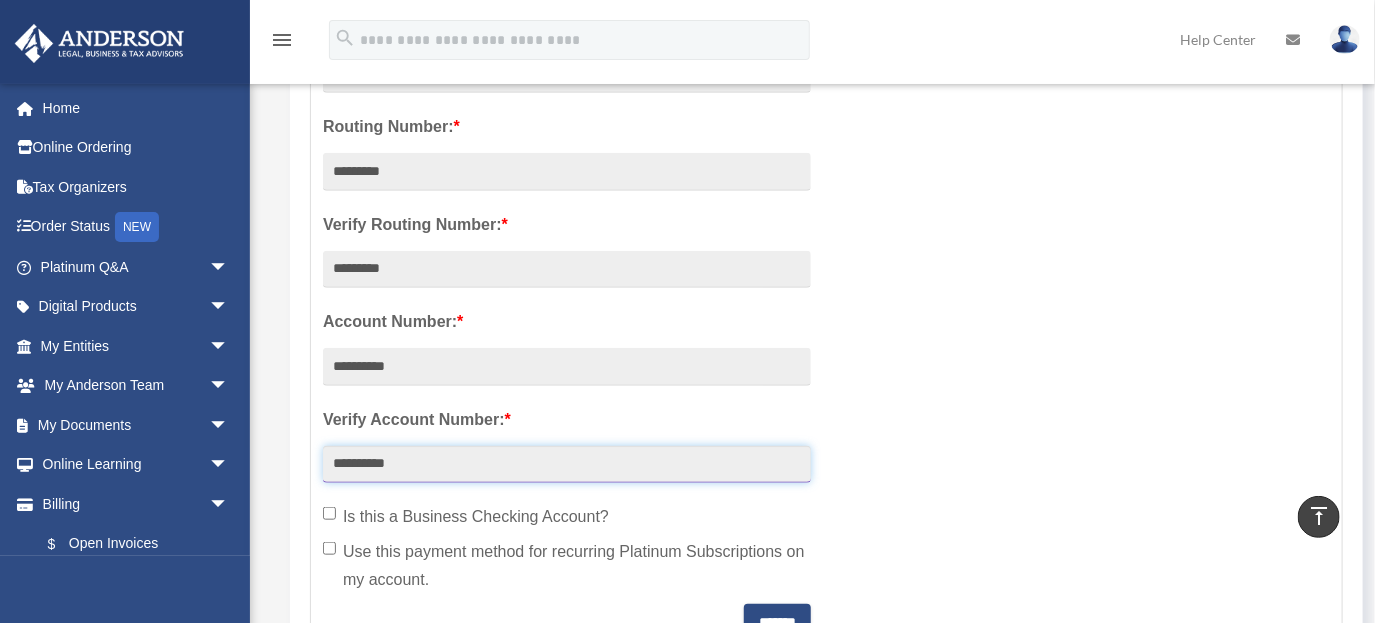 type on "**********" 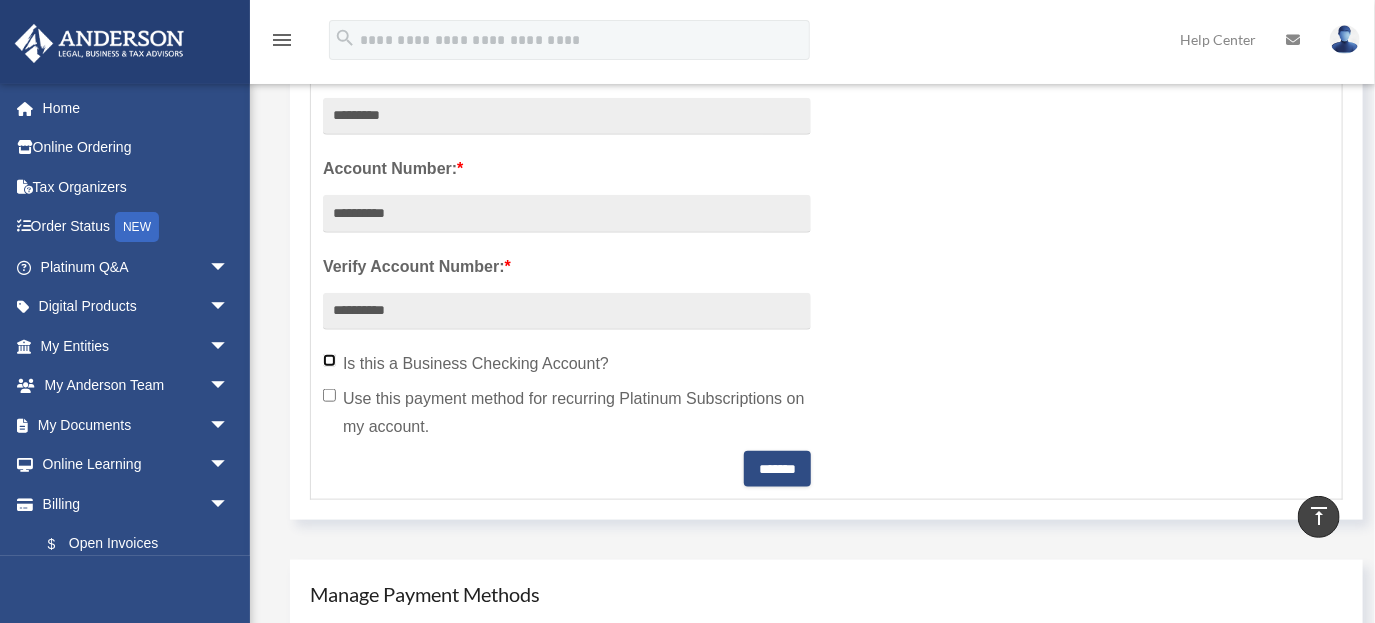 scroll, scrollTop: 742, scrollLeft: 0, axis: vertical 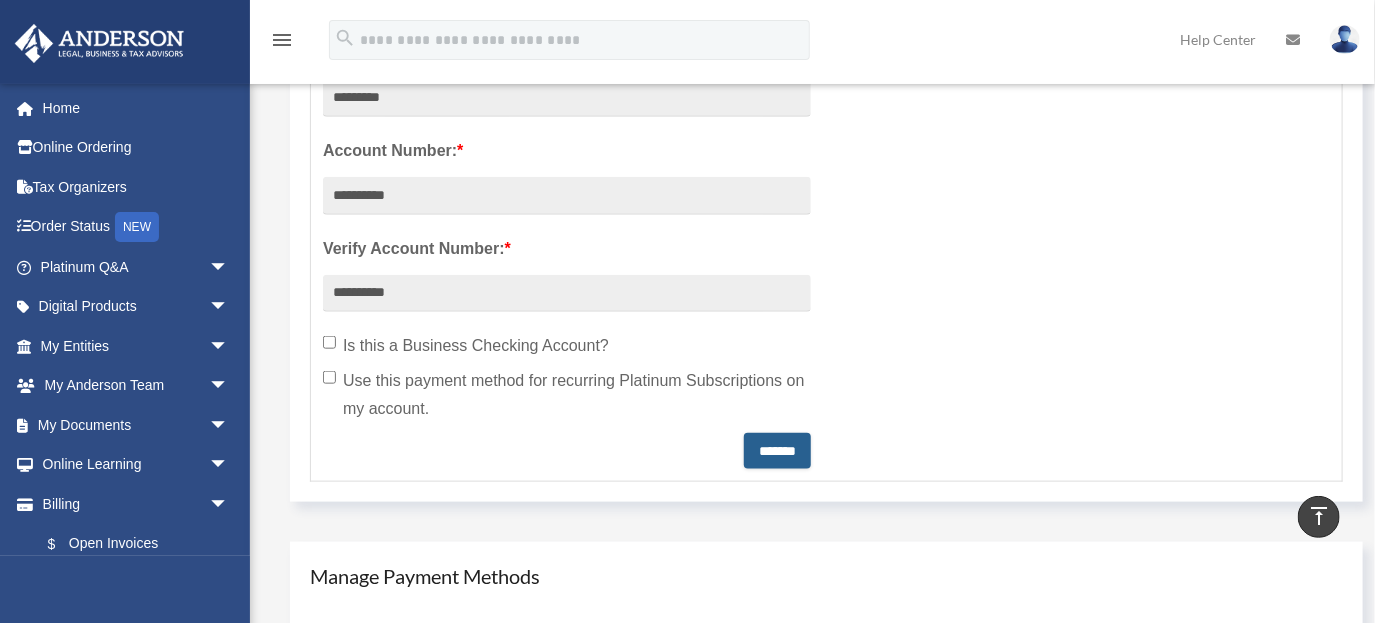 click on "*******" at bounding box center [777, 451] 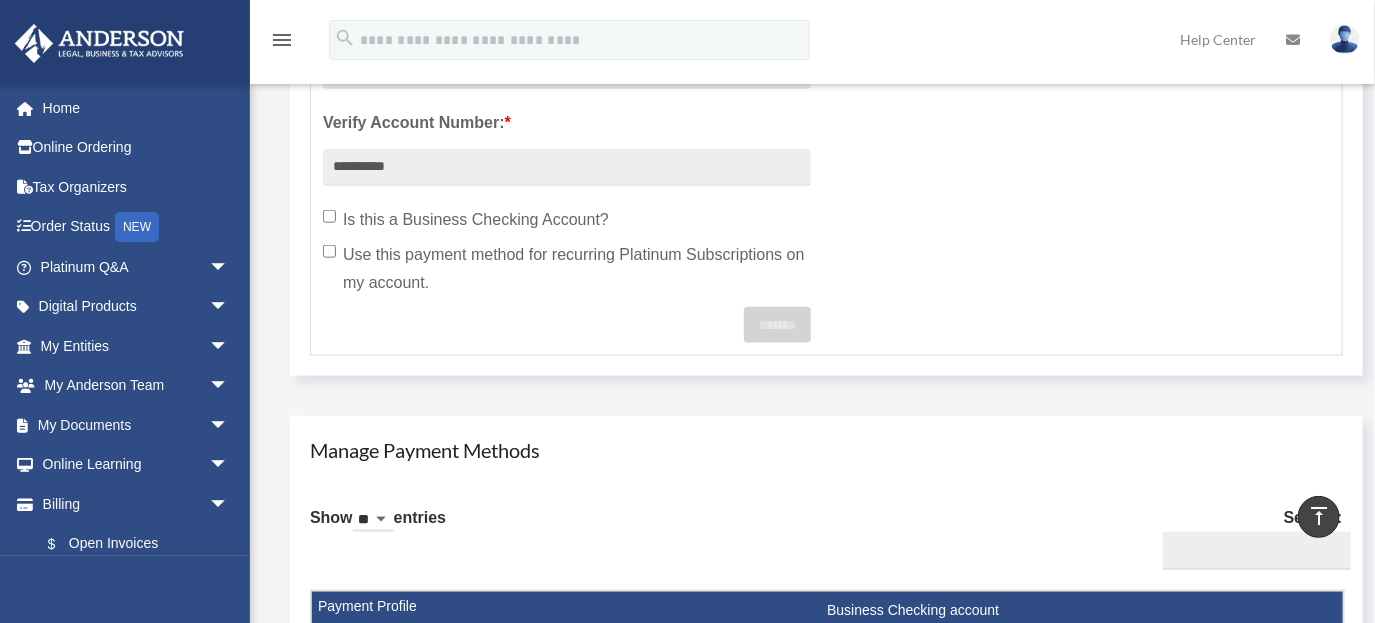 scroll, scrollTop: 914, scrollLeft: 0, axis: vertical 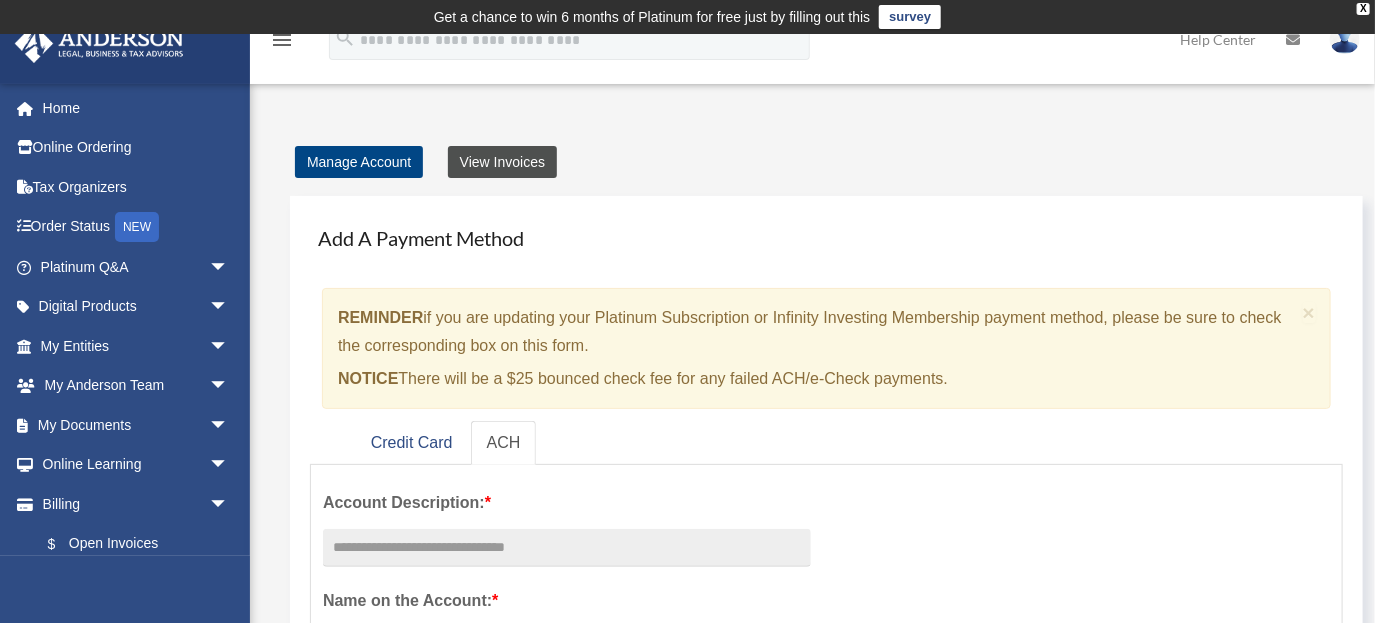 click on "View Invoices" at bounding box center (502, 162) 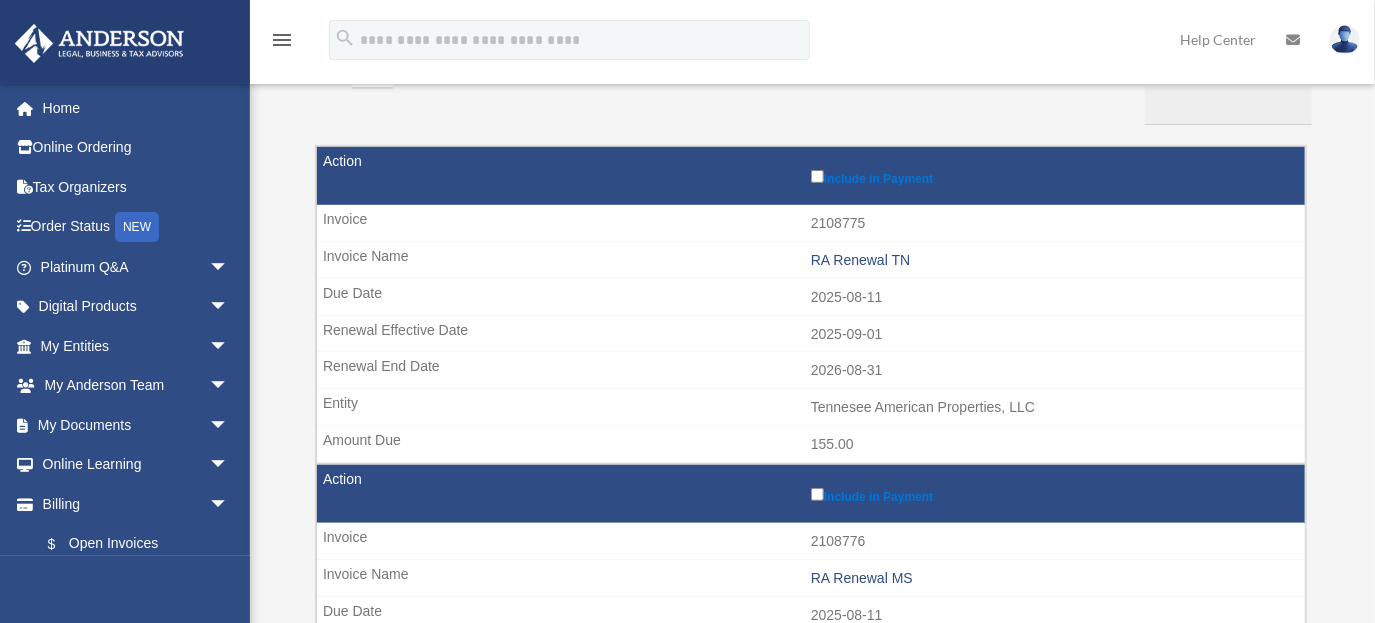 scroll, scrollTop: 285, scrollLeft: 0, axis: vertical 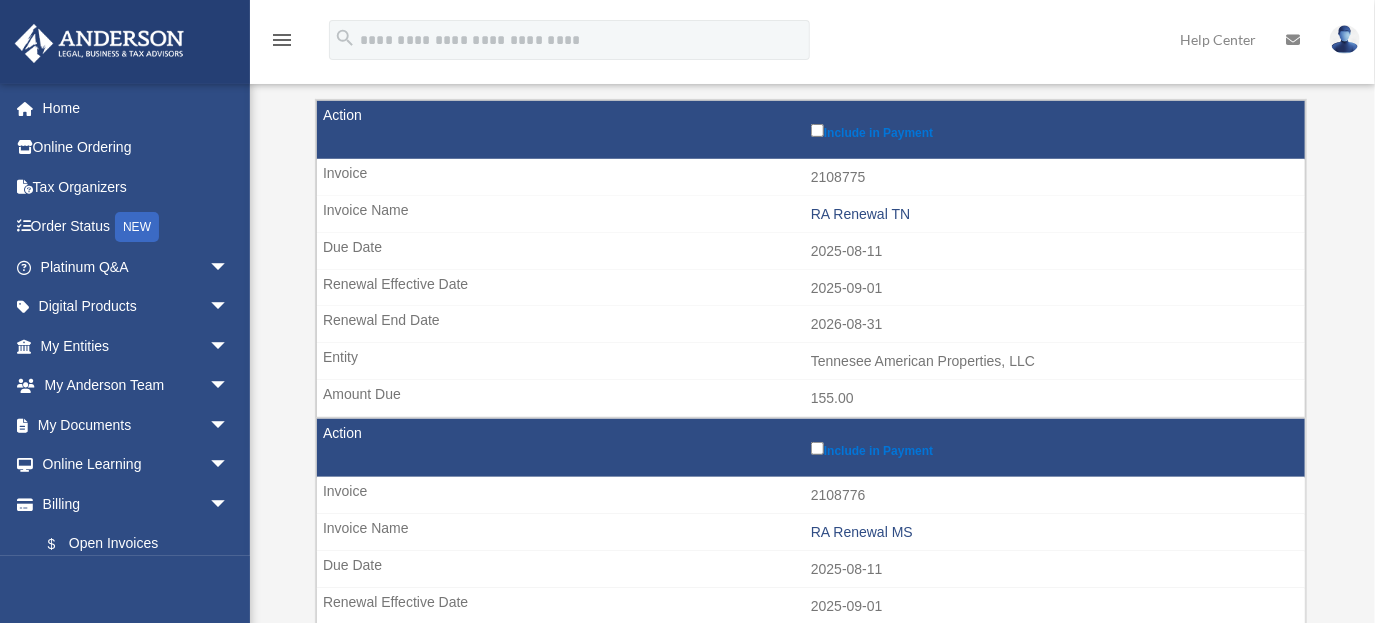 click on "Include in Payment" at bounding box center (1053, 130) 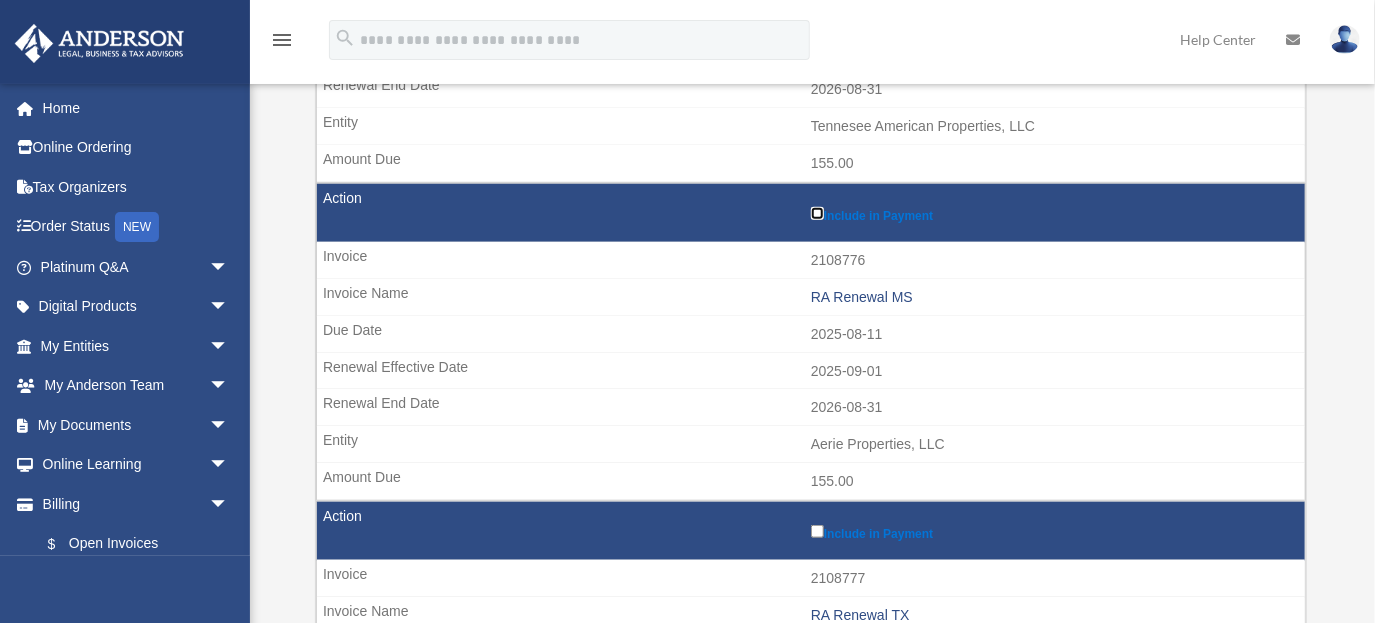 scroll, scrollTop: 628, scrollLeft: 0, axis: vertical 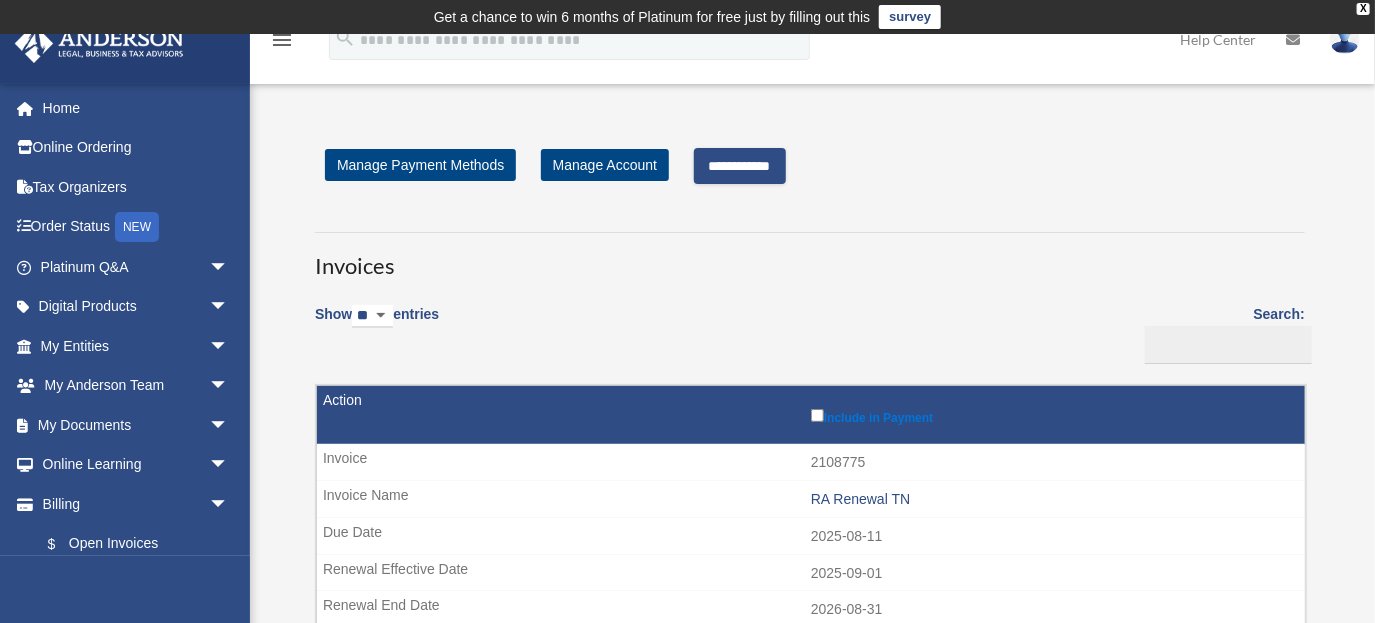click on "**********" at bounding box center [740, 166] 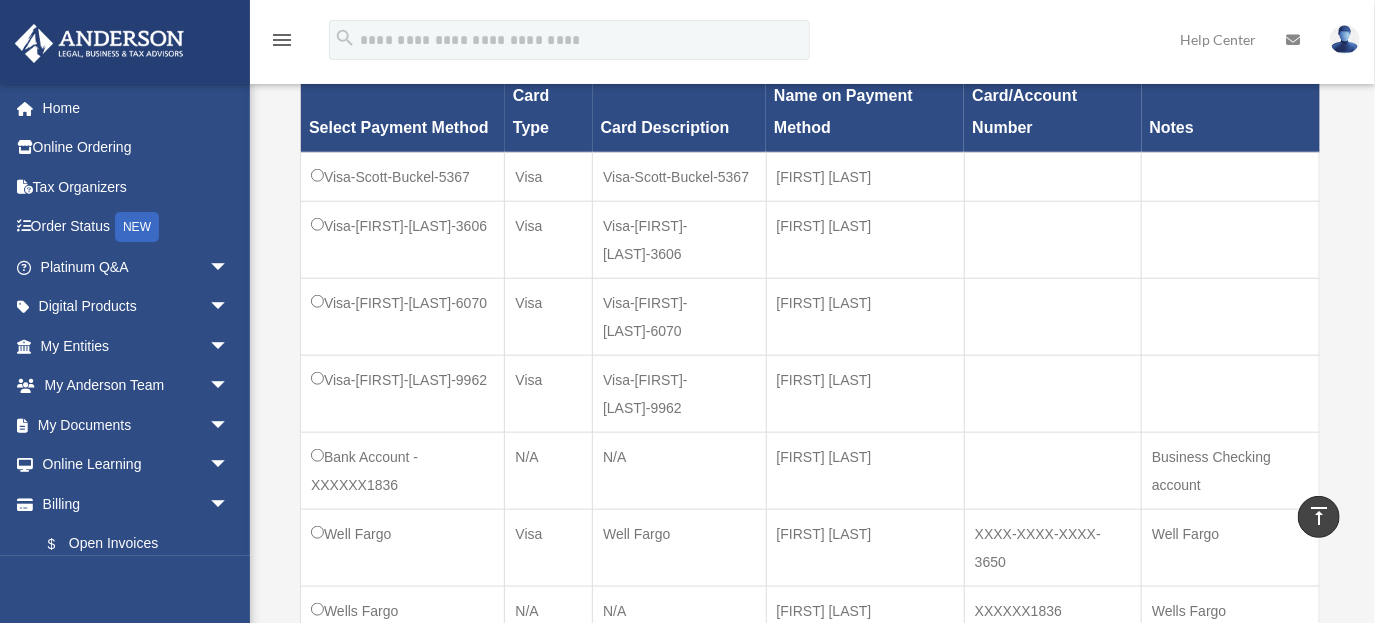 scroll, scrollTop: 742, scrollLeft: 0, axis: vertical 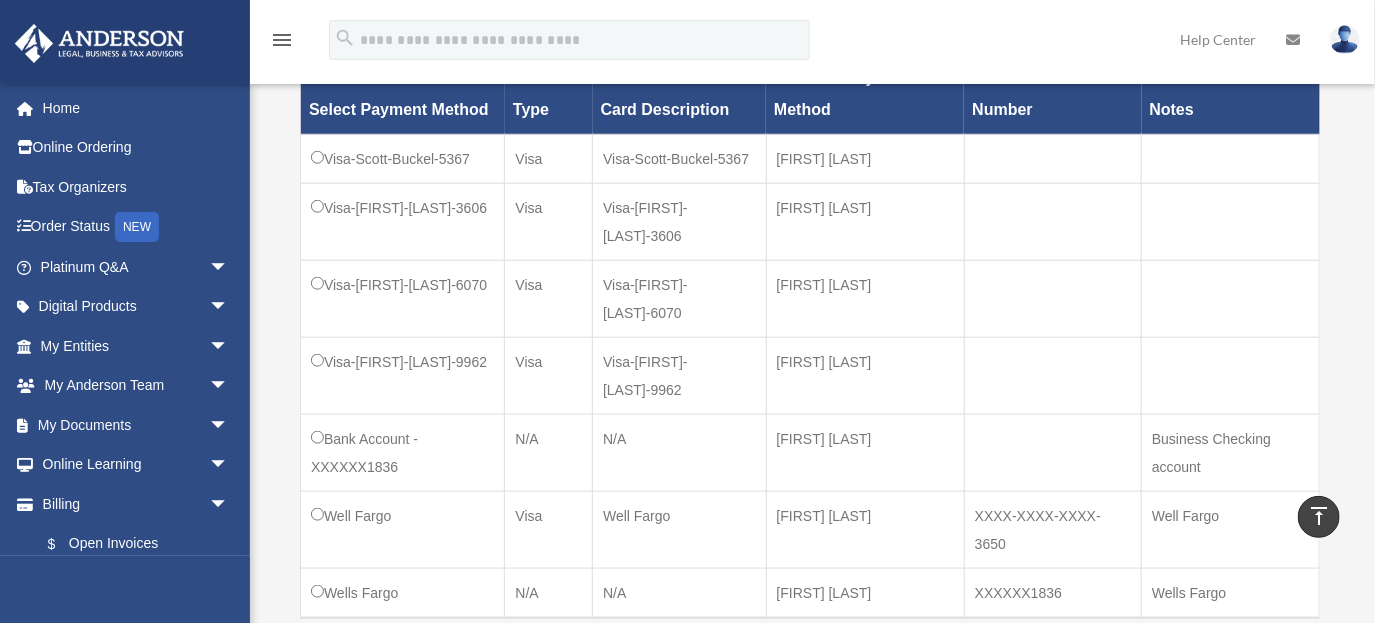 click on "**********" at bounding box center (1266, 661) 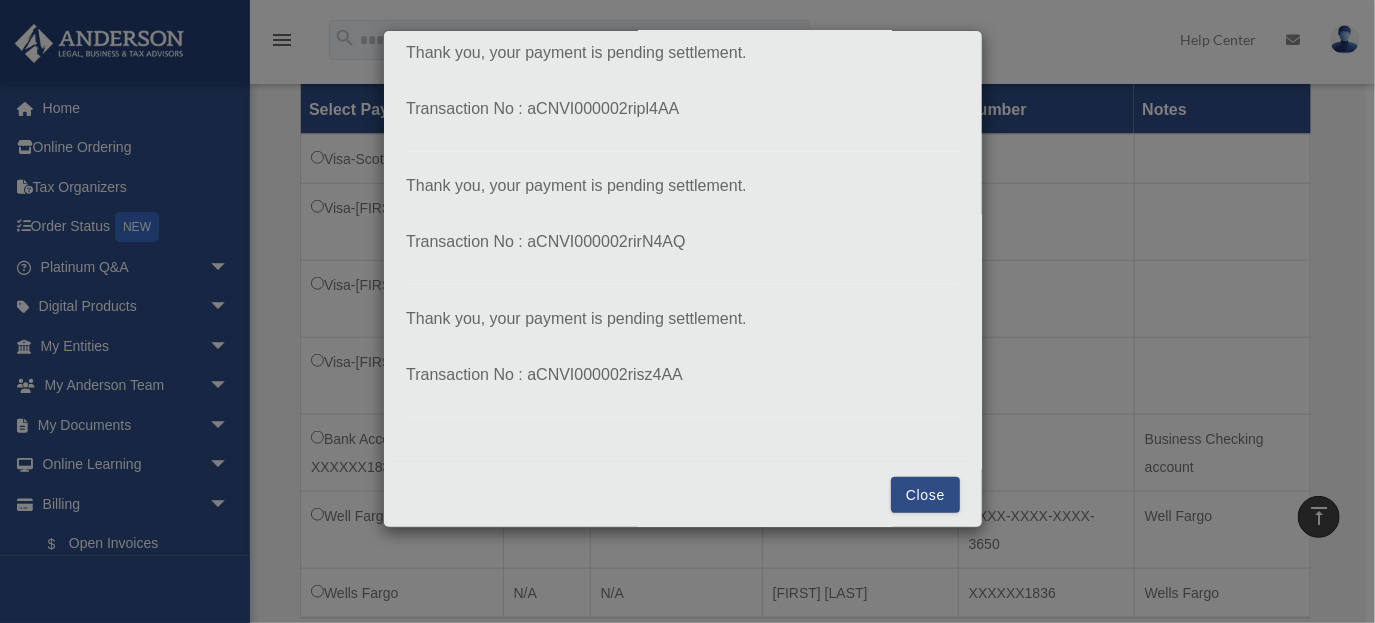 scroll, scrollTop: 74, scrollLeft: 0, axis: vertical 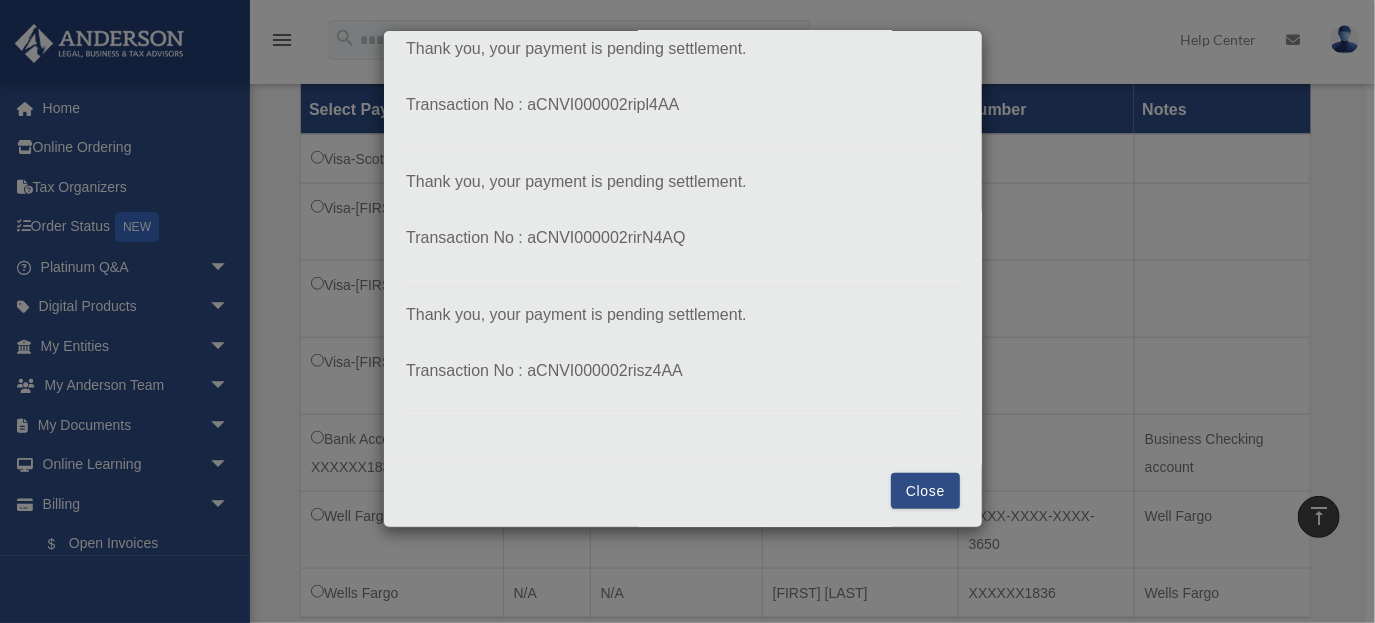click on "Close" at bounding box center [925, 491] 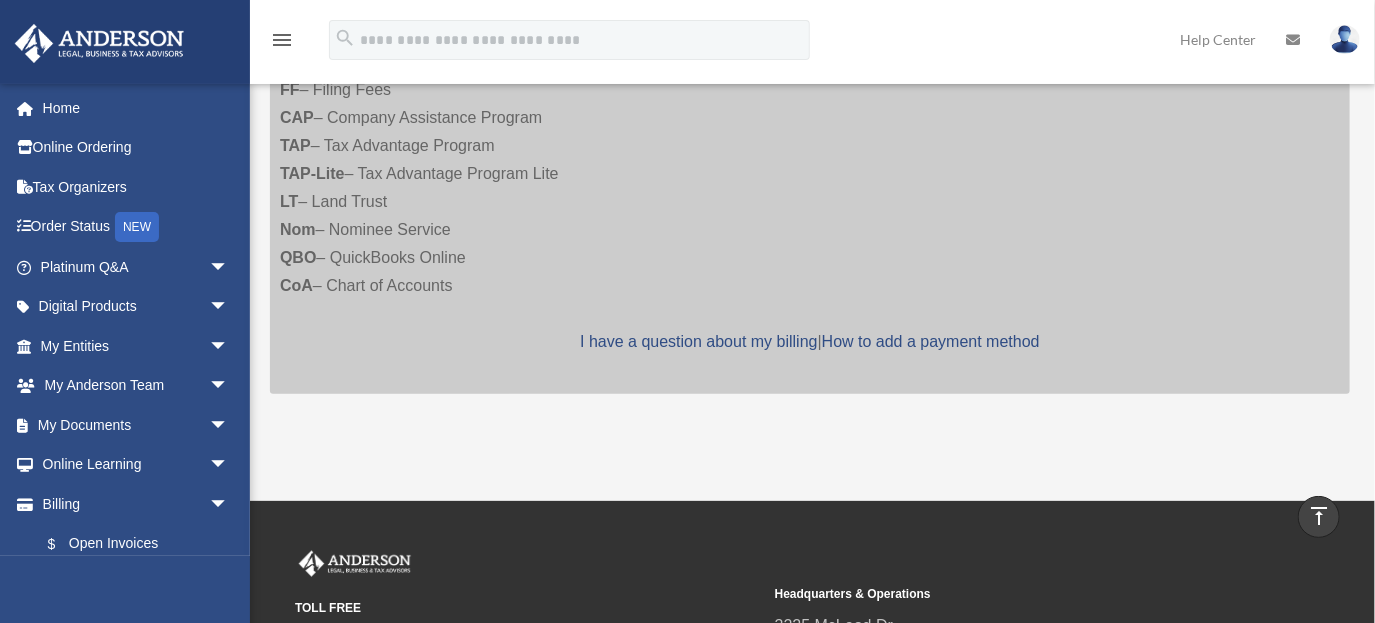 scroll, scrollTop: 777, scrollLeft: 0, axis: vertical 